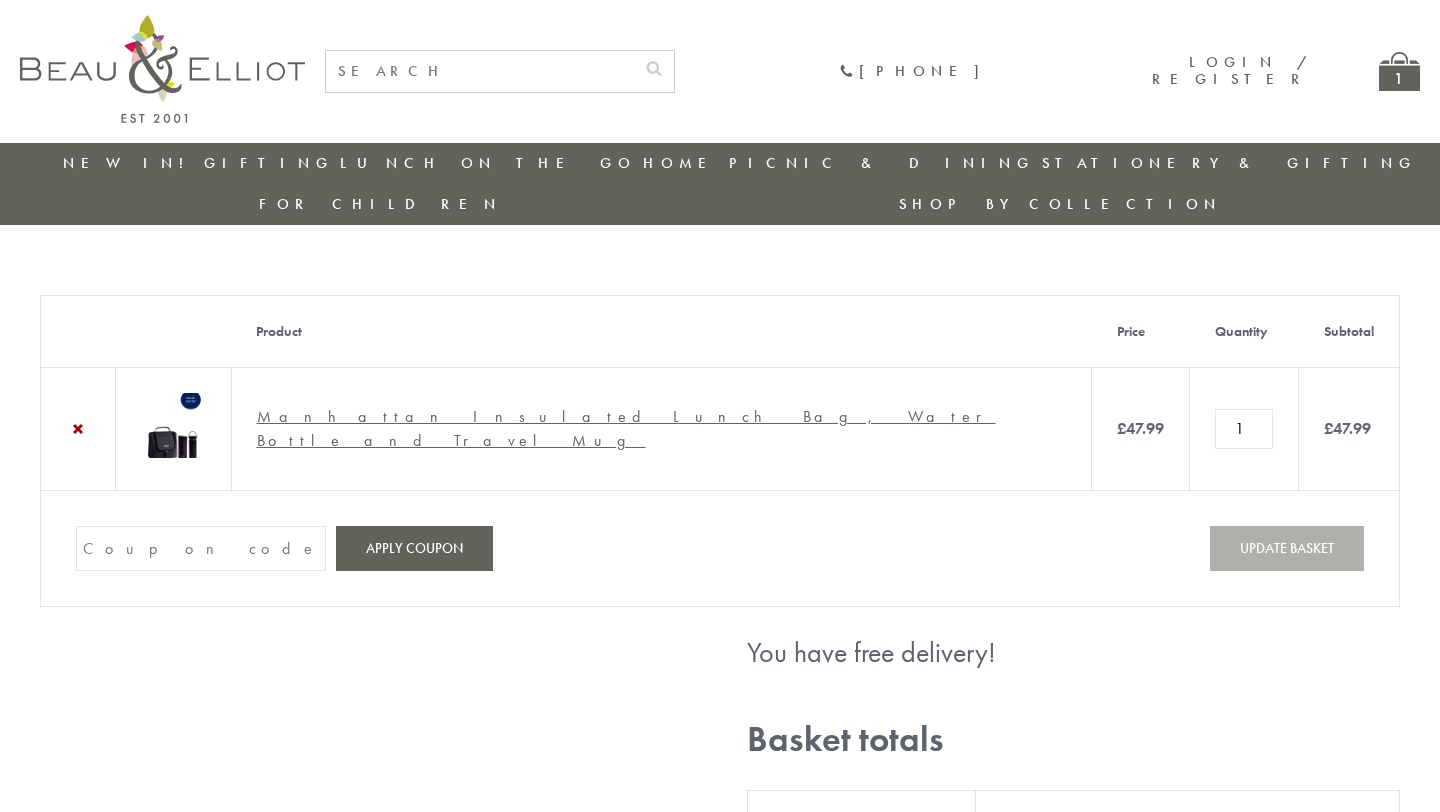 scroll, scrollTop: 0, scrollLeft: 0, axis: both 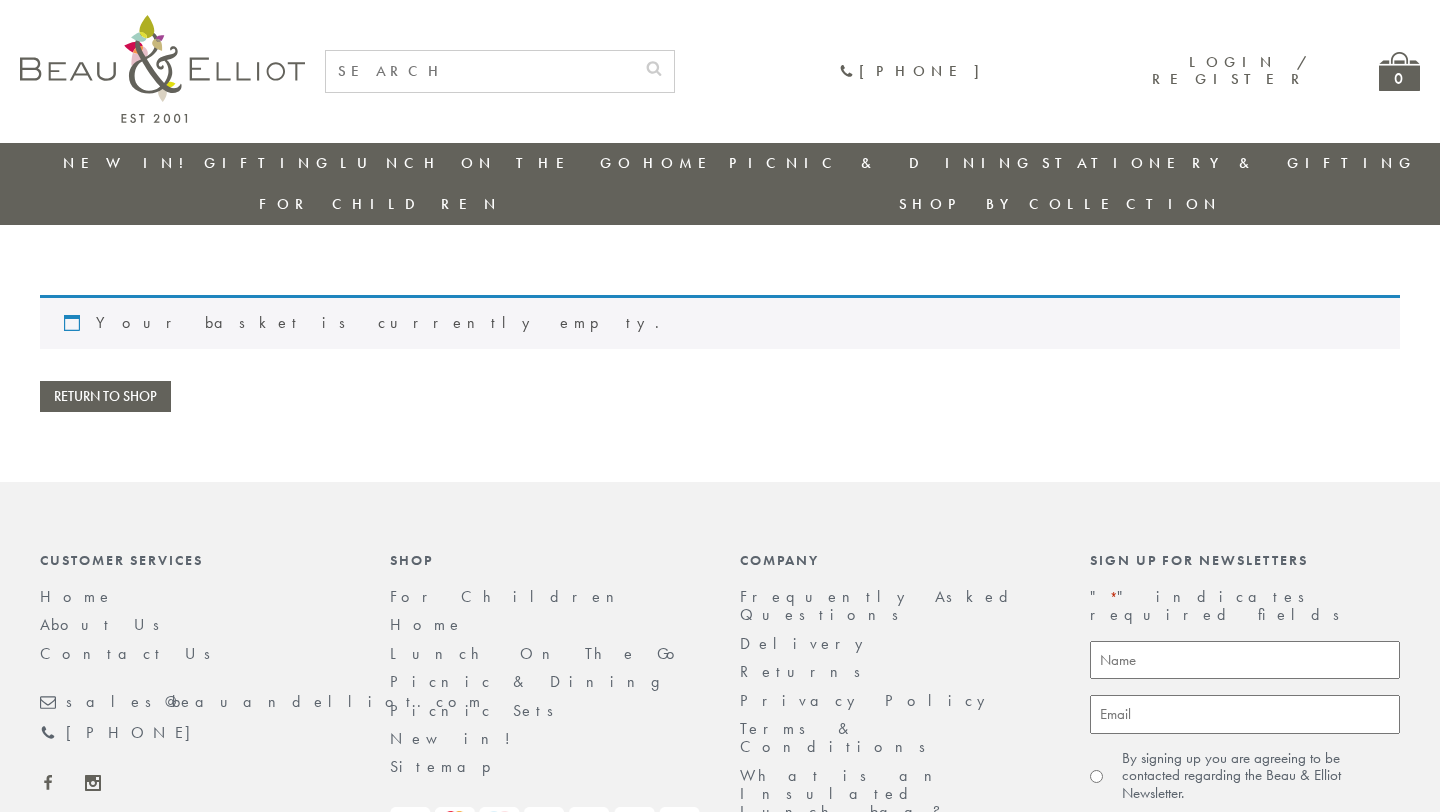 click on "Return to shop" at bounding box center (105, 396) 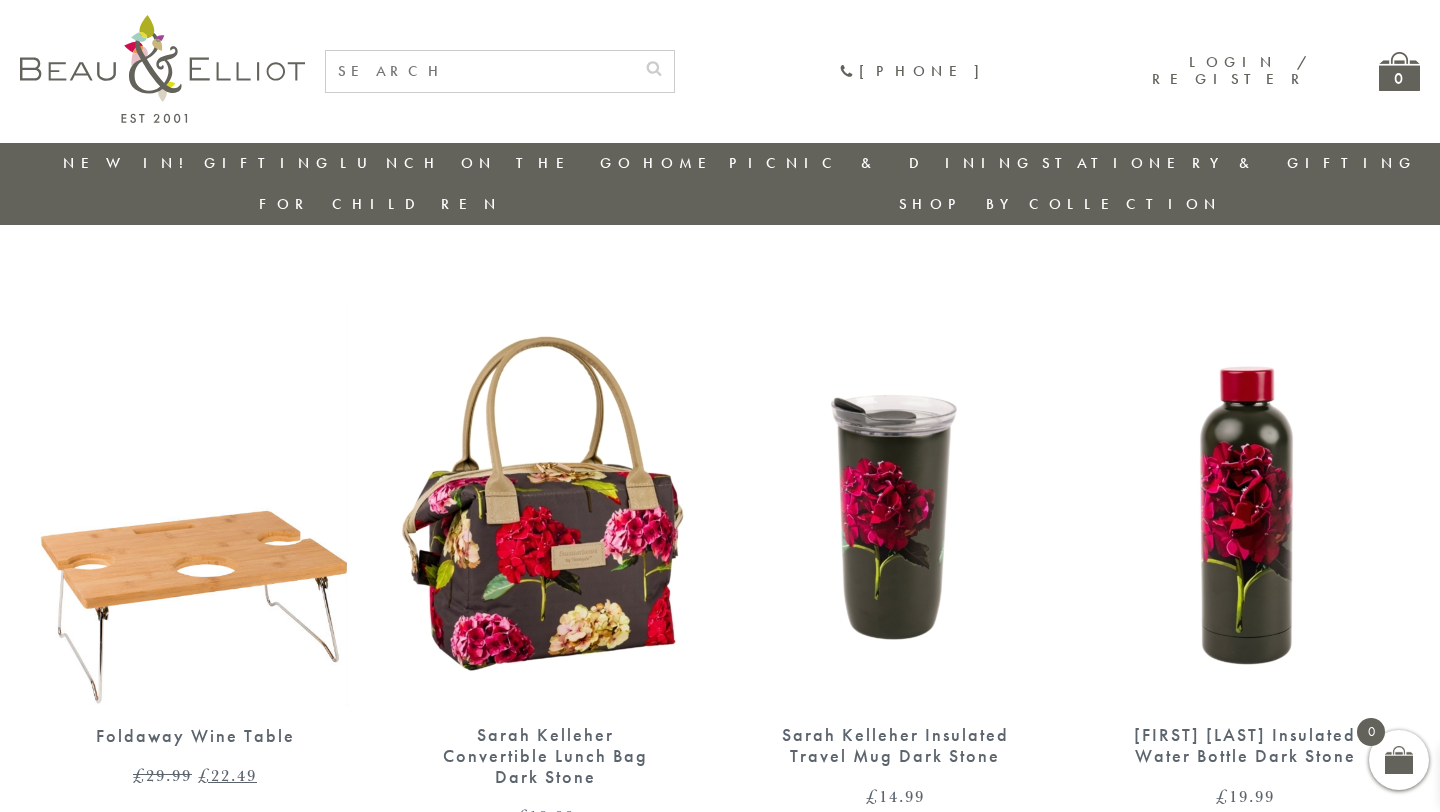 scroll, scrollTop: 0, scrollLeft: 0, axis: both 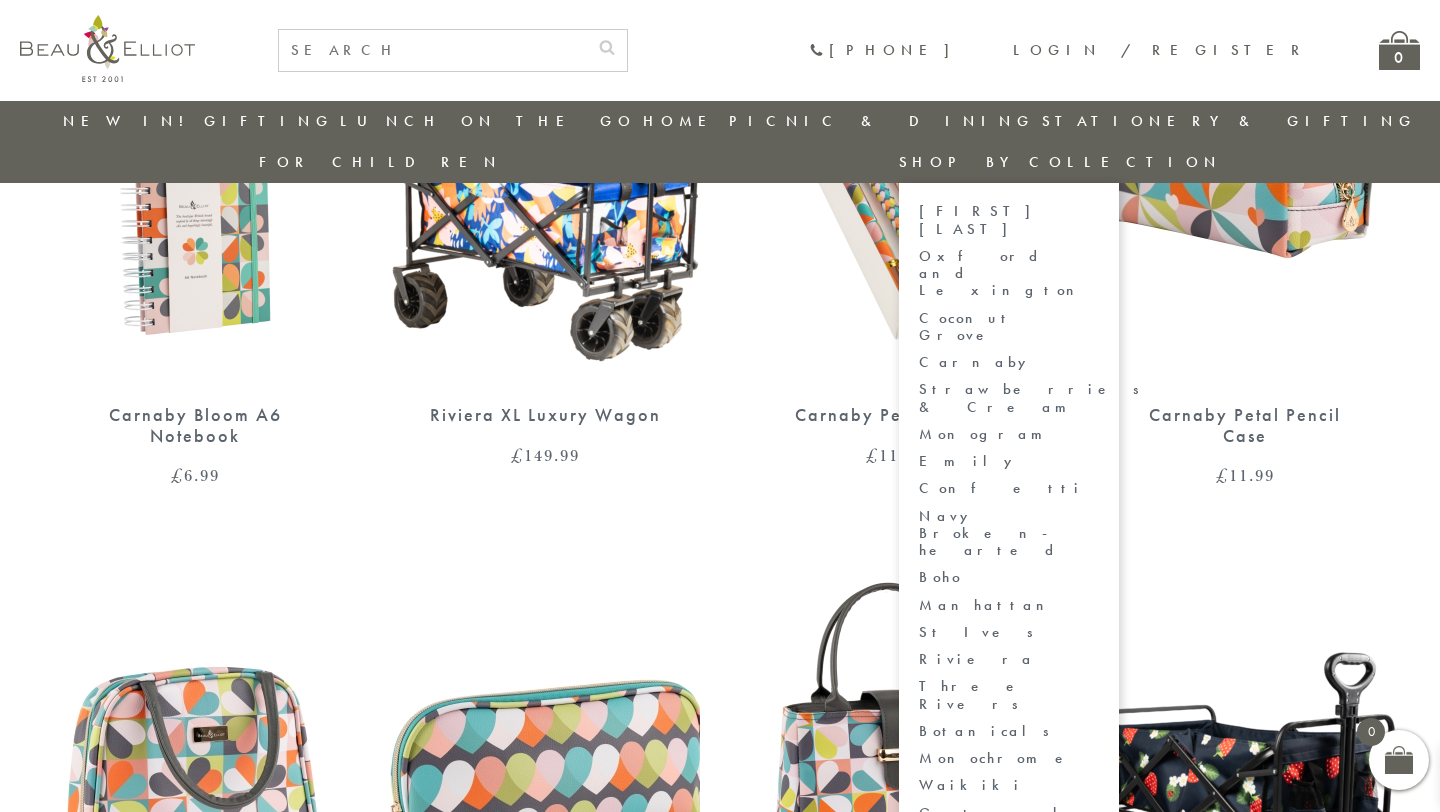 click on "Manhattan" at bounding box center [1009, 605] 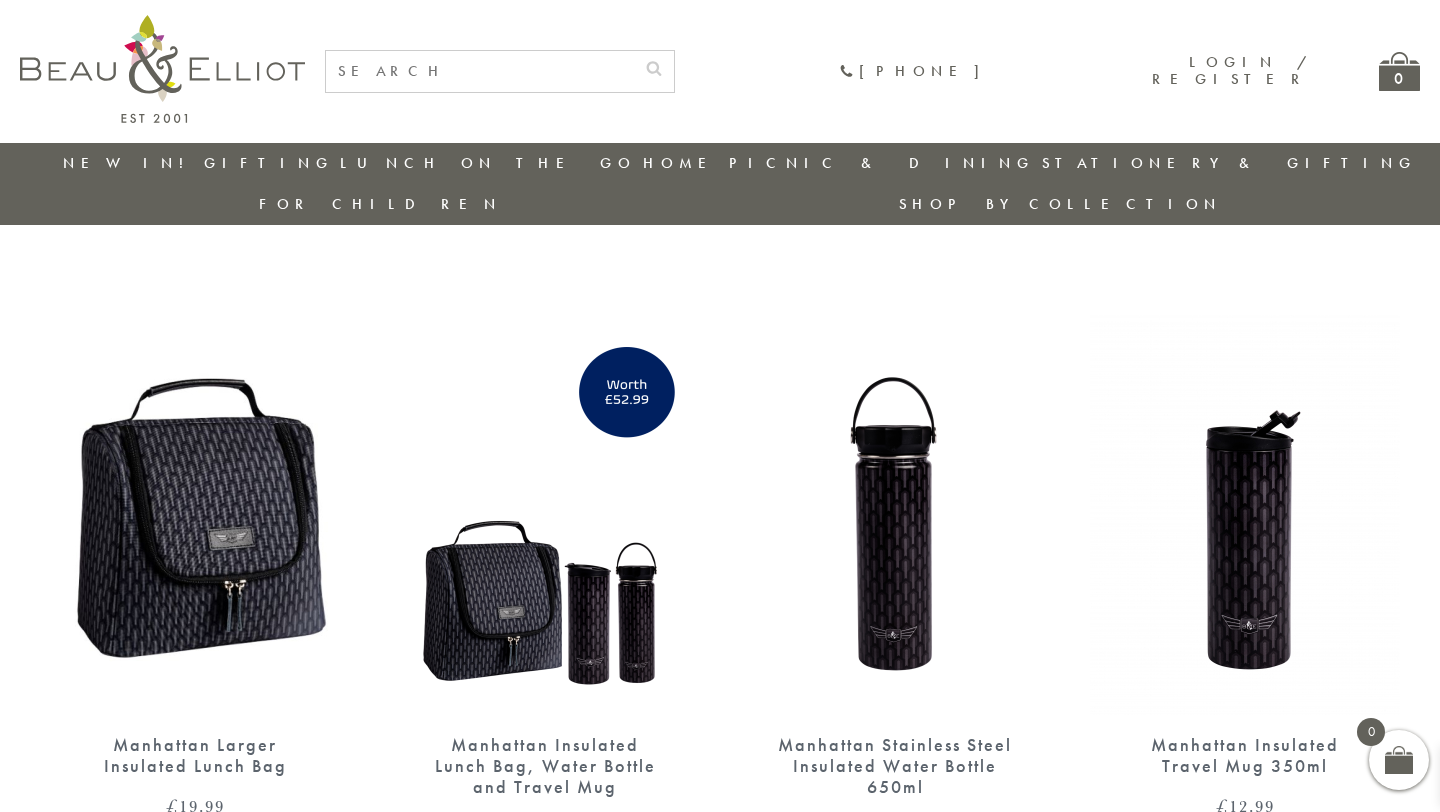 scroll, scrollTop: 0, scrollLeft: 0, axis: both 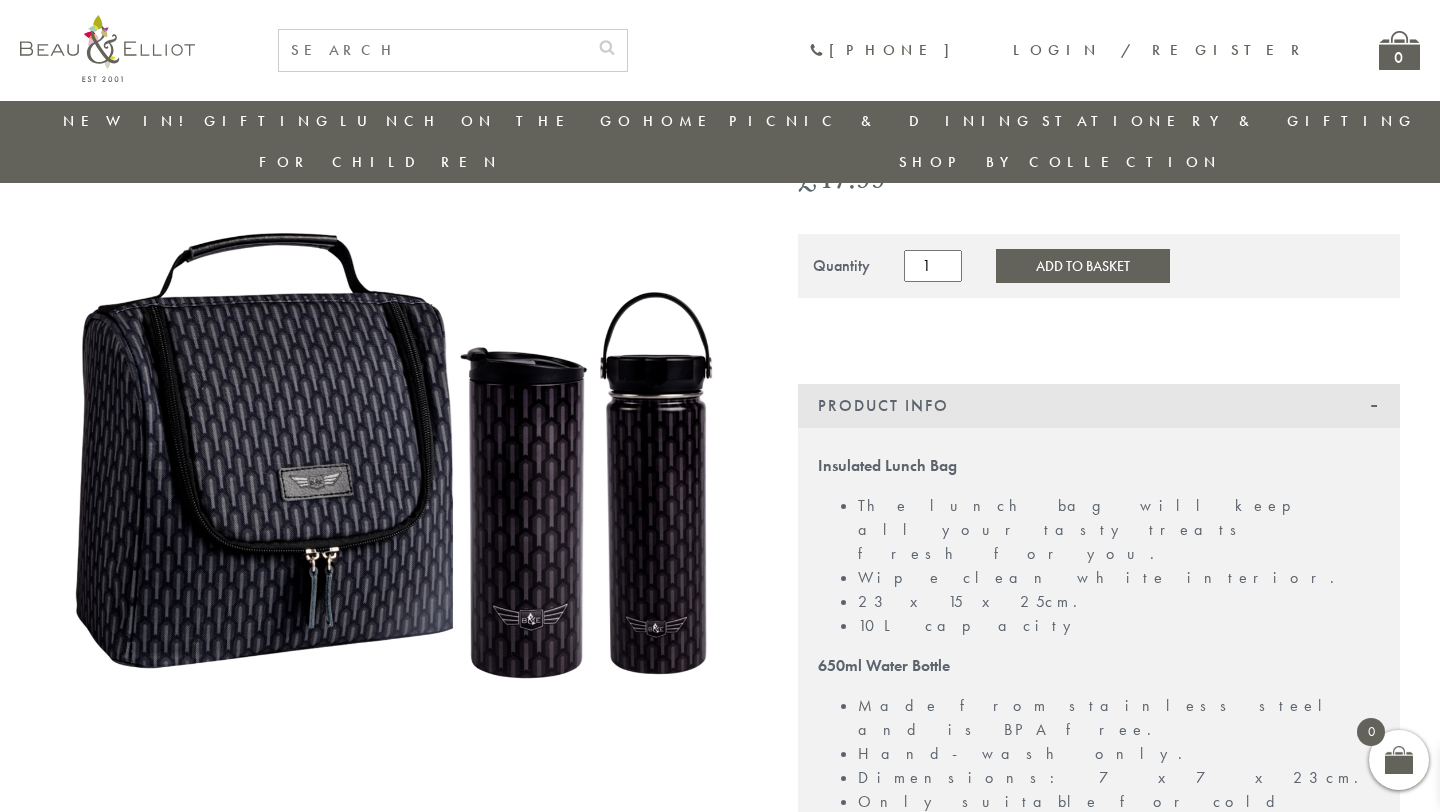 click at bounding box center [390, 356] 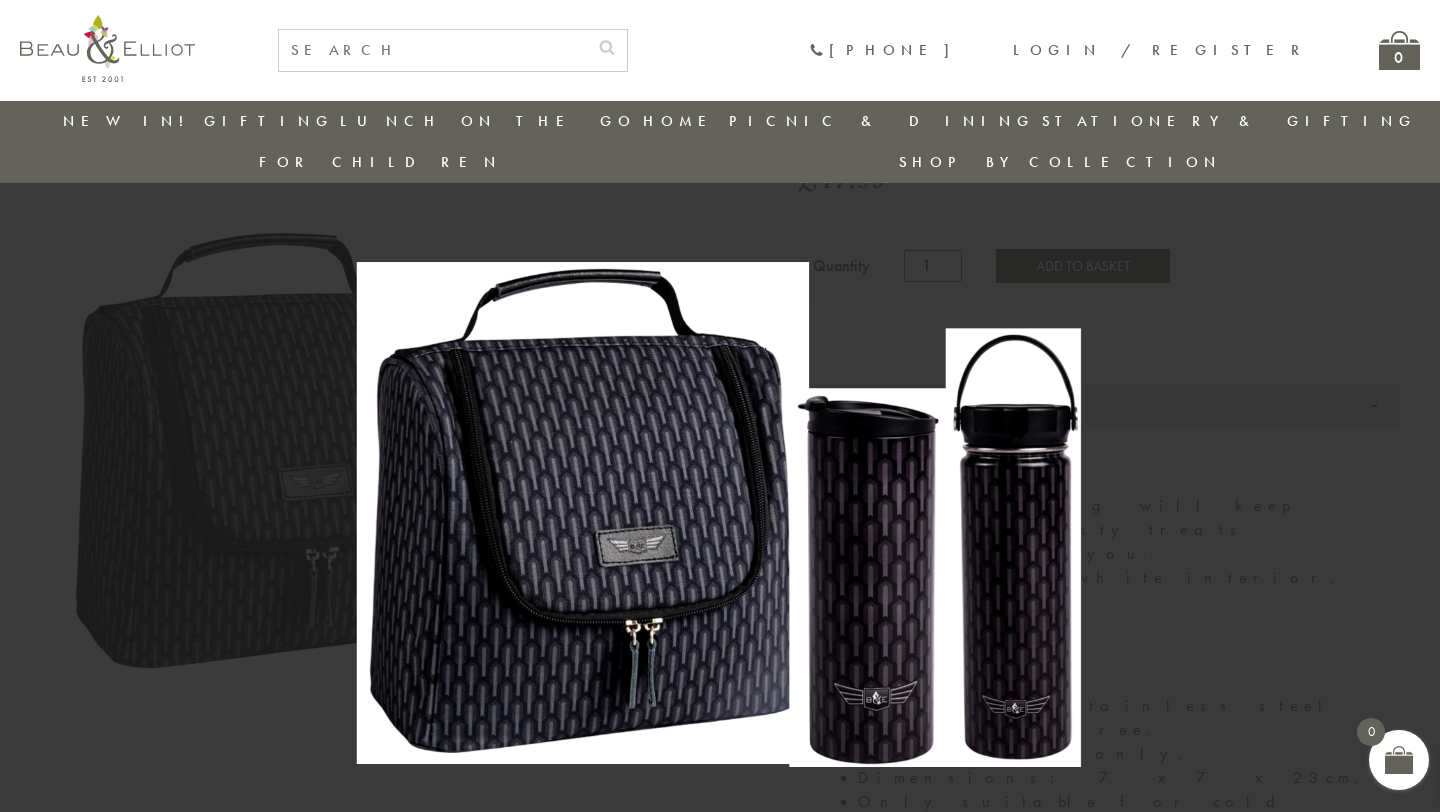 click at bounding box center (719, 405) 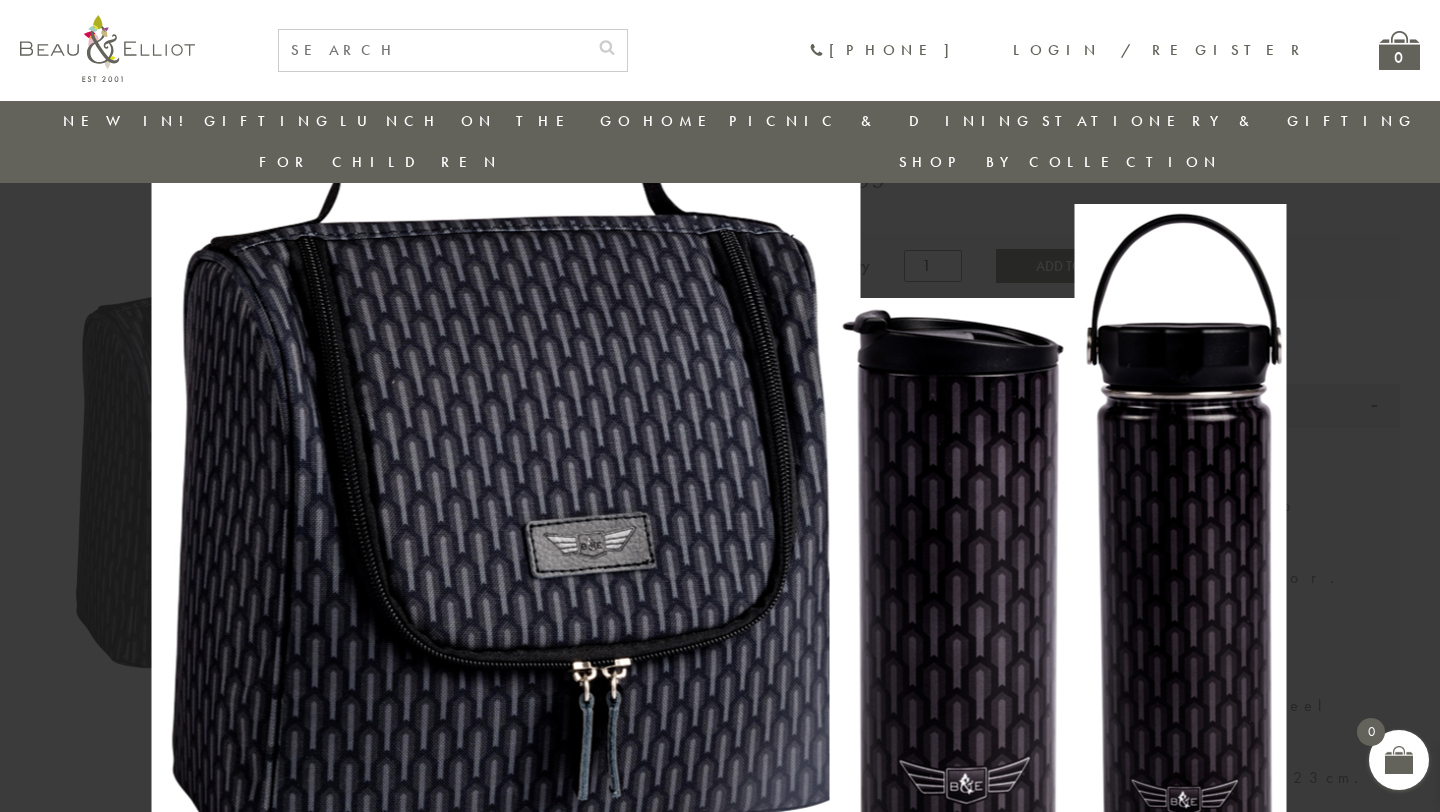 click at bounding box center (720, 406) 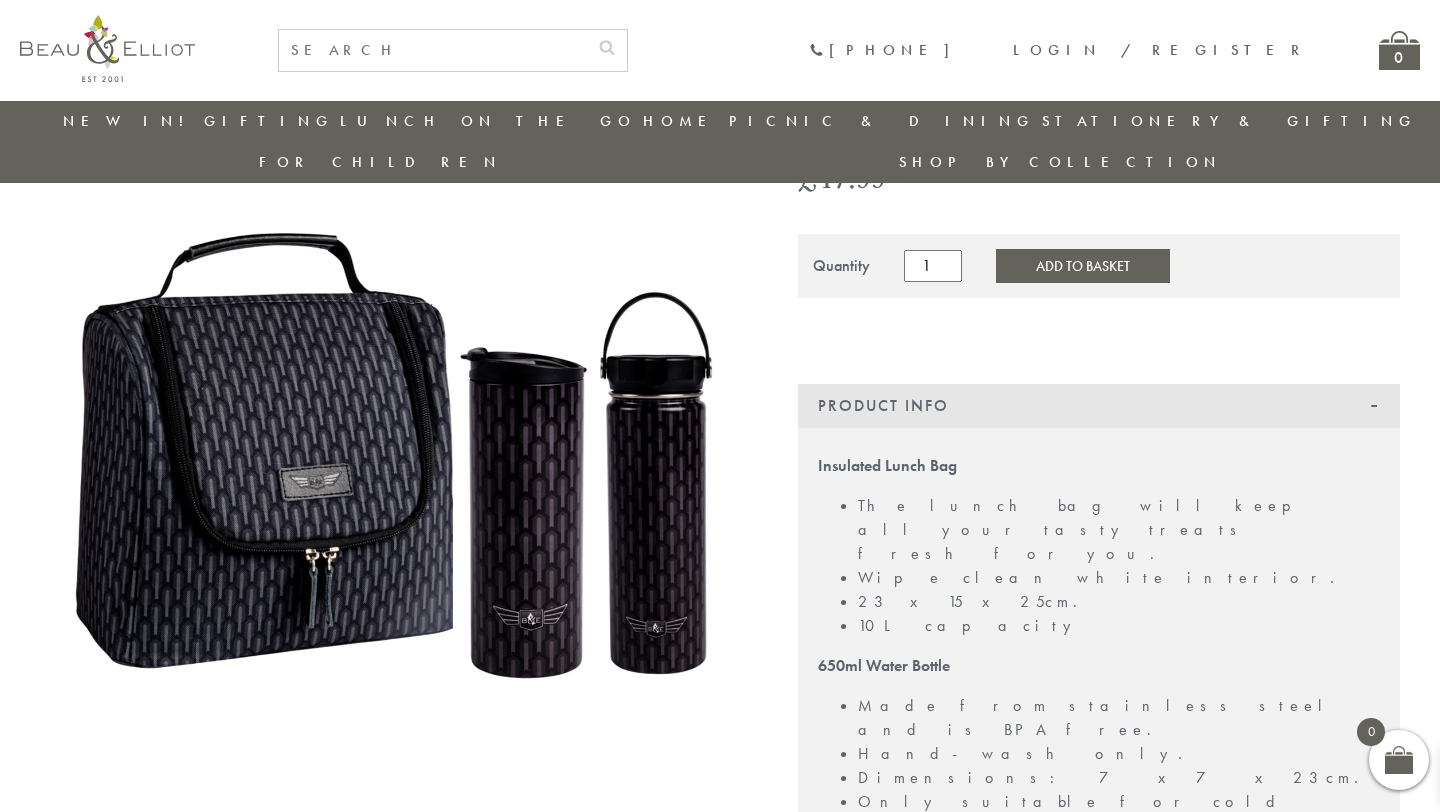 scroll, scrollTop: 212, scrollLeft: 0, axis: vertical 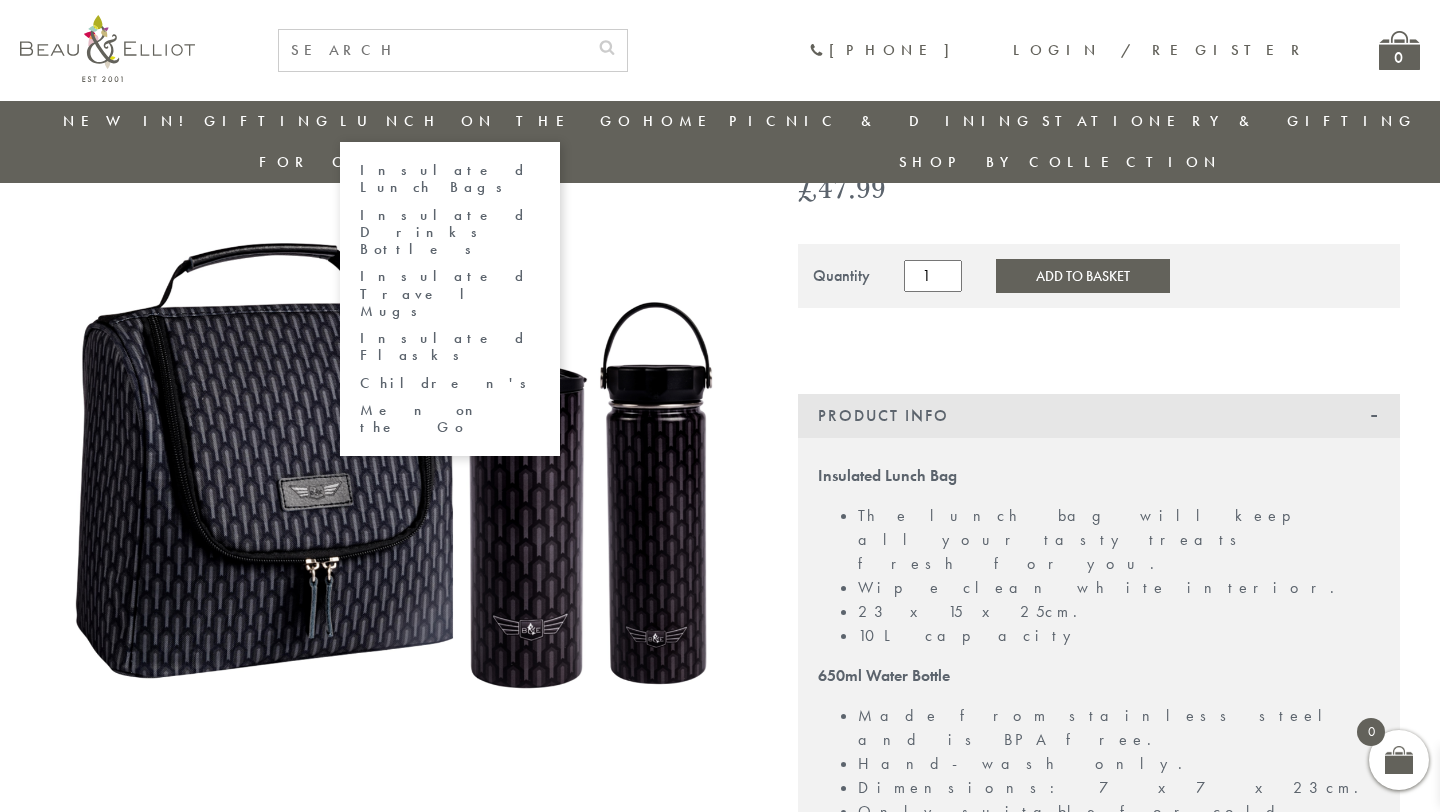 click on "Insulated Lunch Bags" at bounding box center [450, 179] 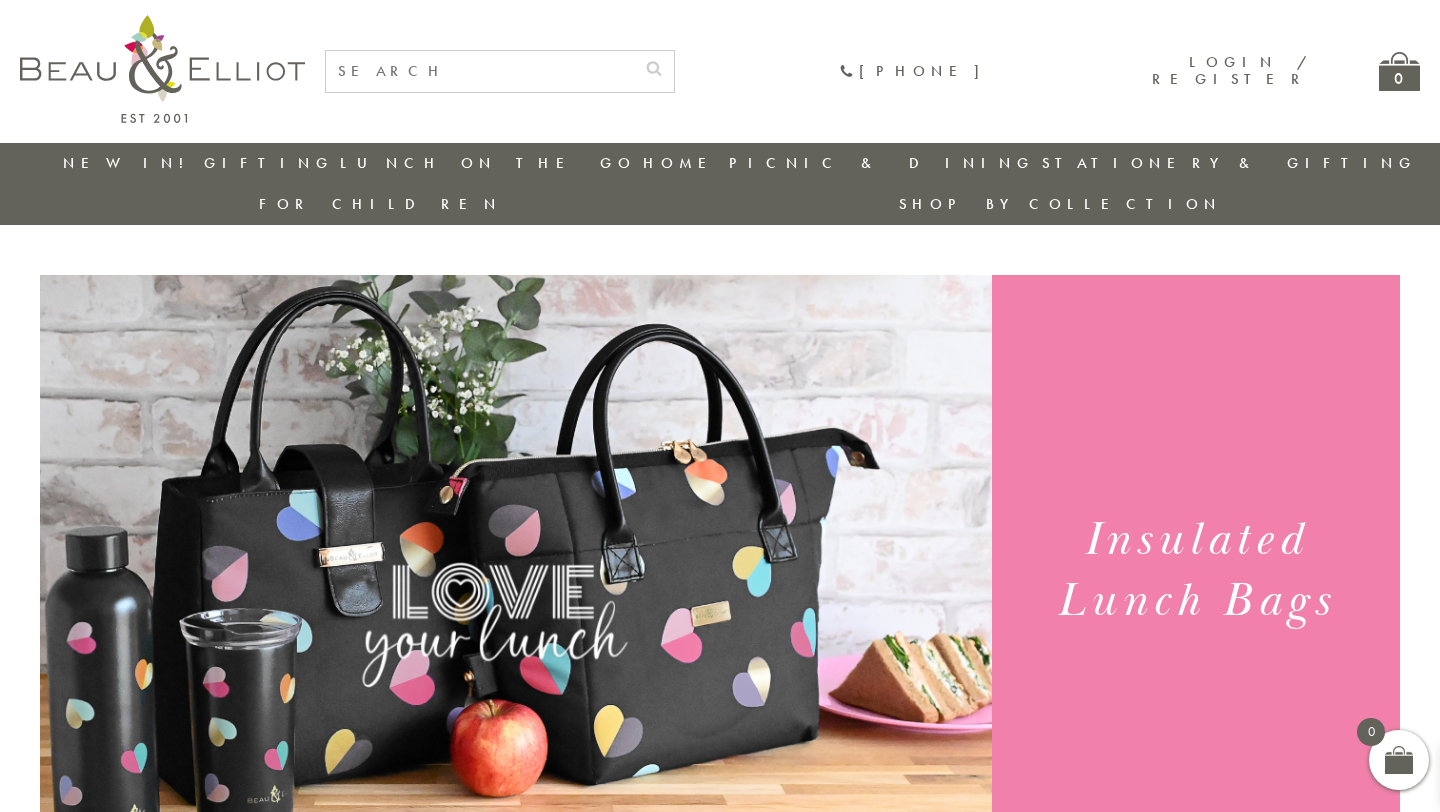 scroll, scrollTop: 0, scrollLeft: 0, axis: both 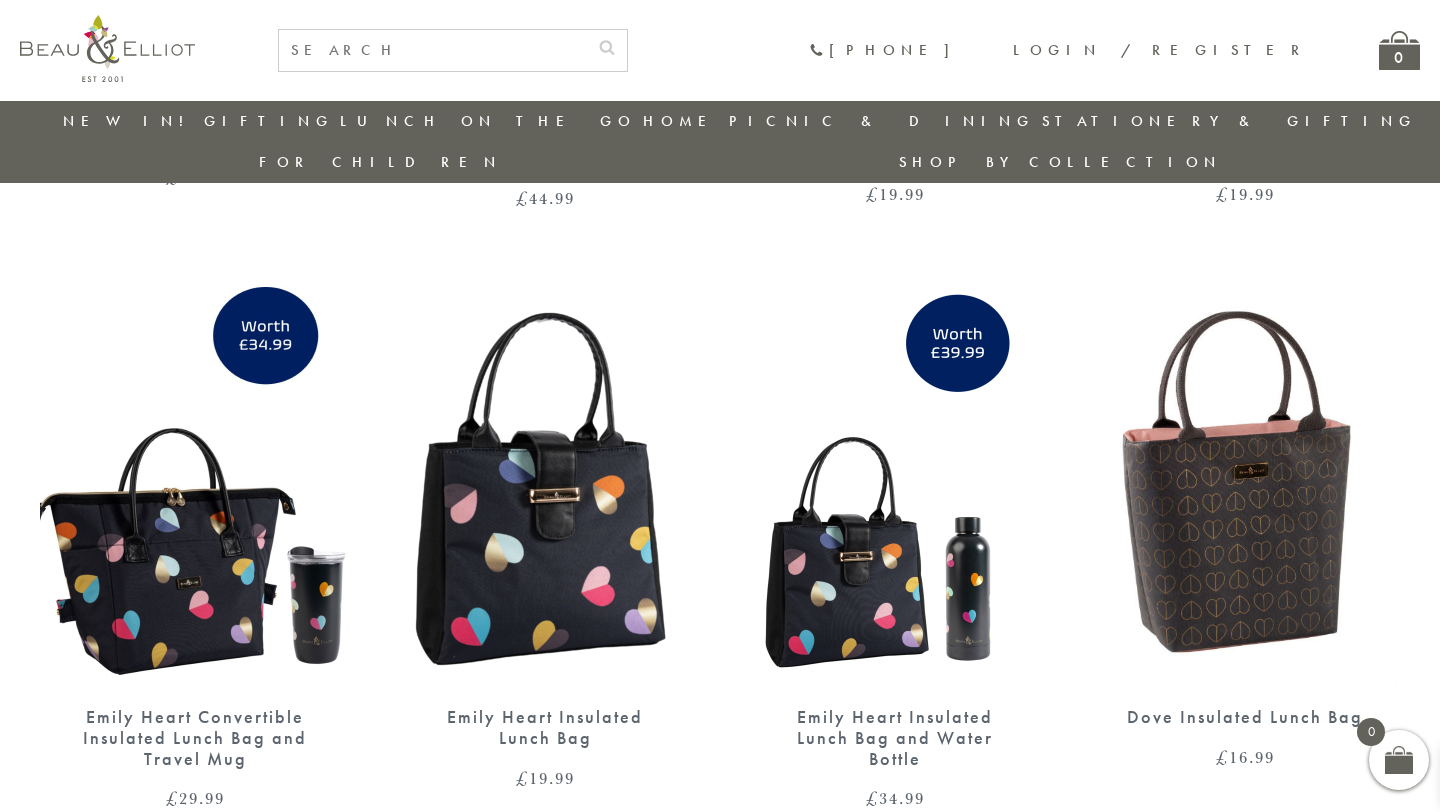 click at bounding box center (545, 487) 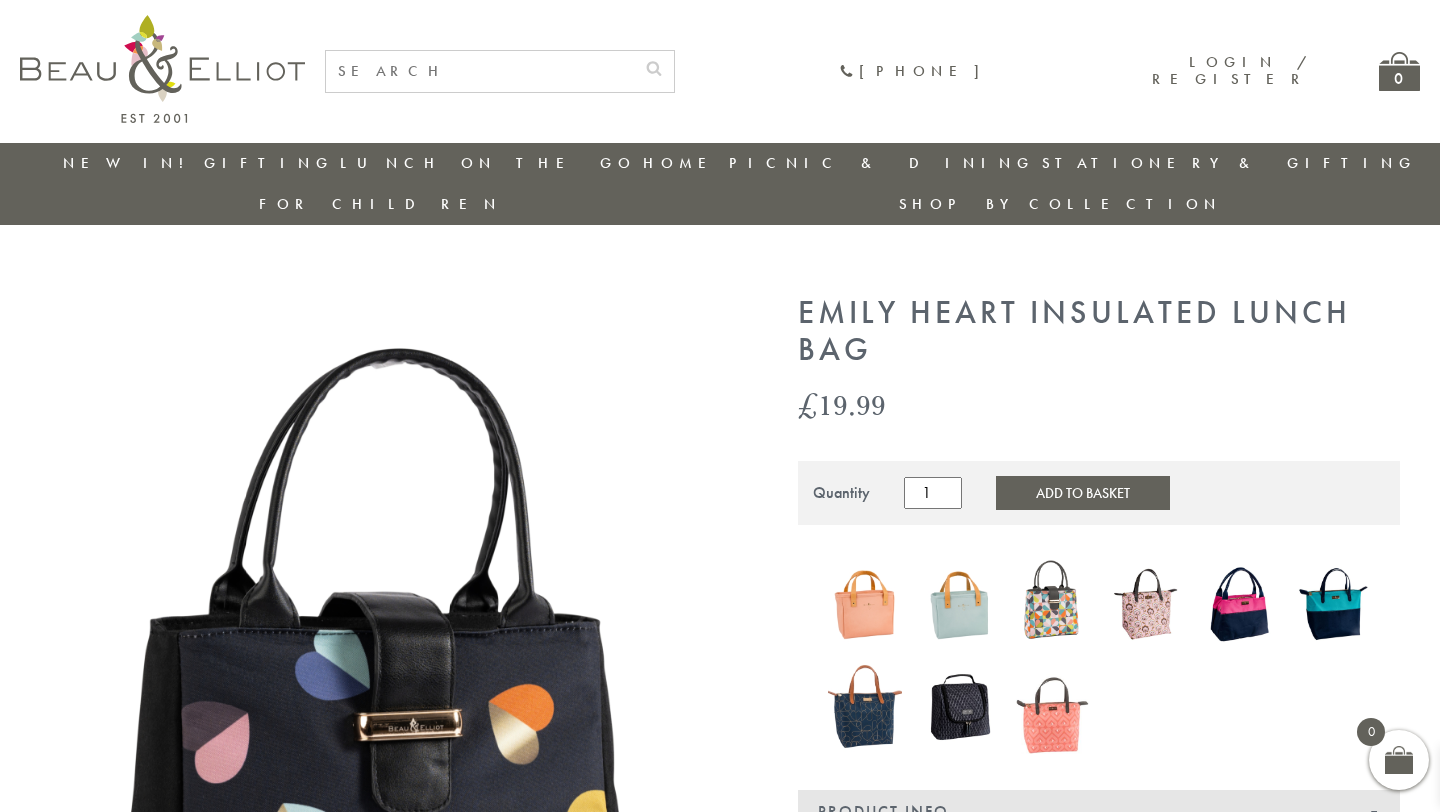 scroll, scrollTop: 0, scrollLeft: 0, axis: both 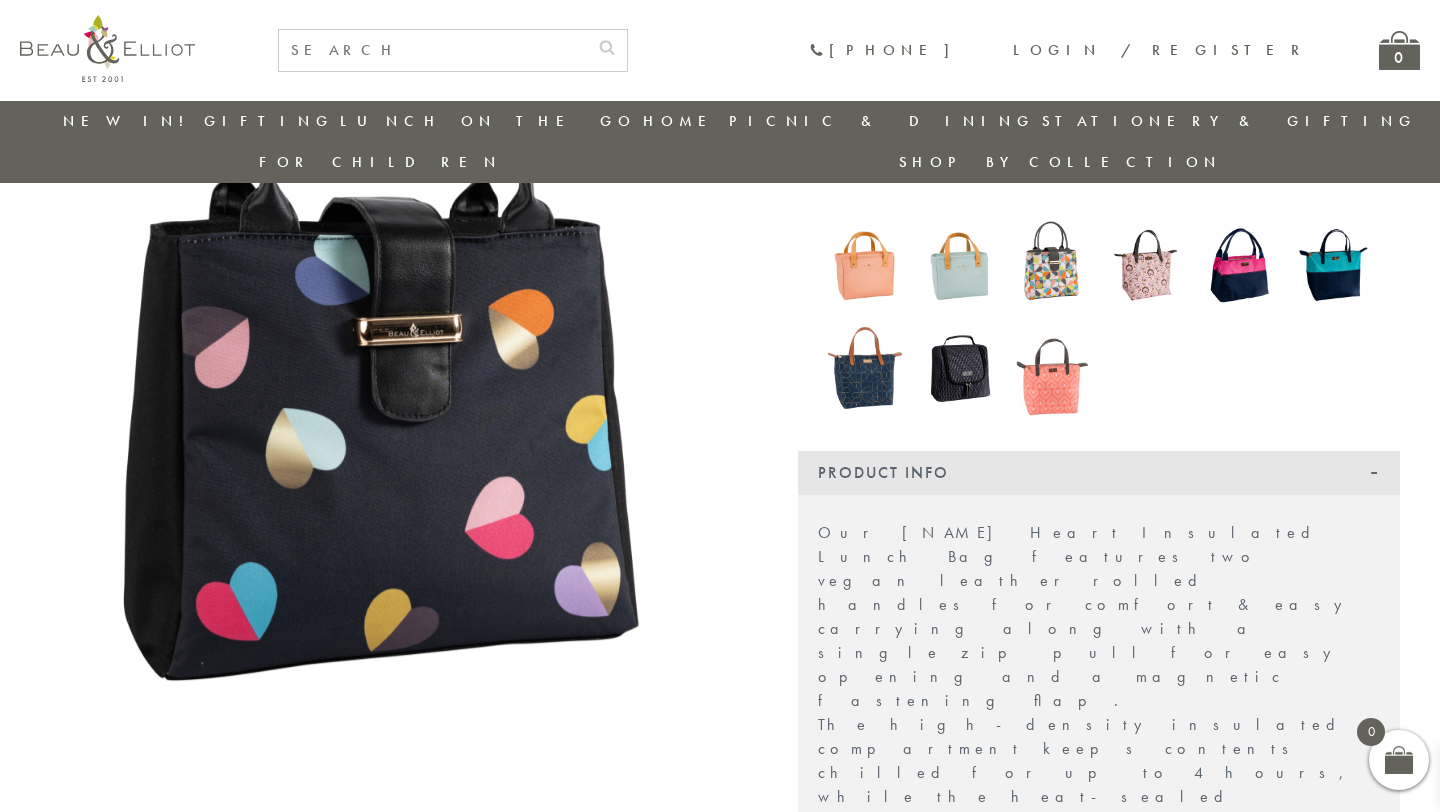 click at bounding box center (959, 368) 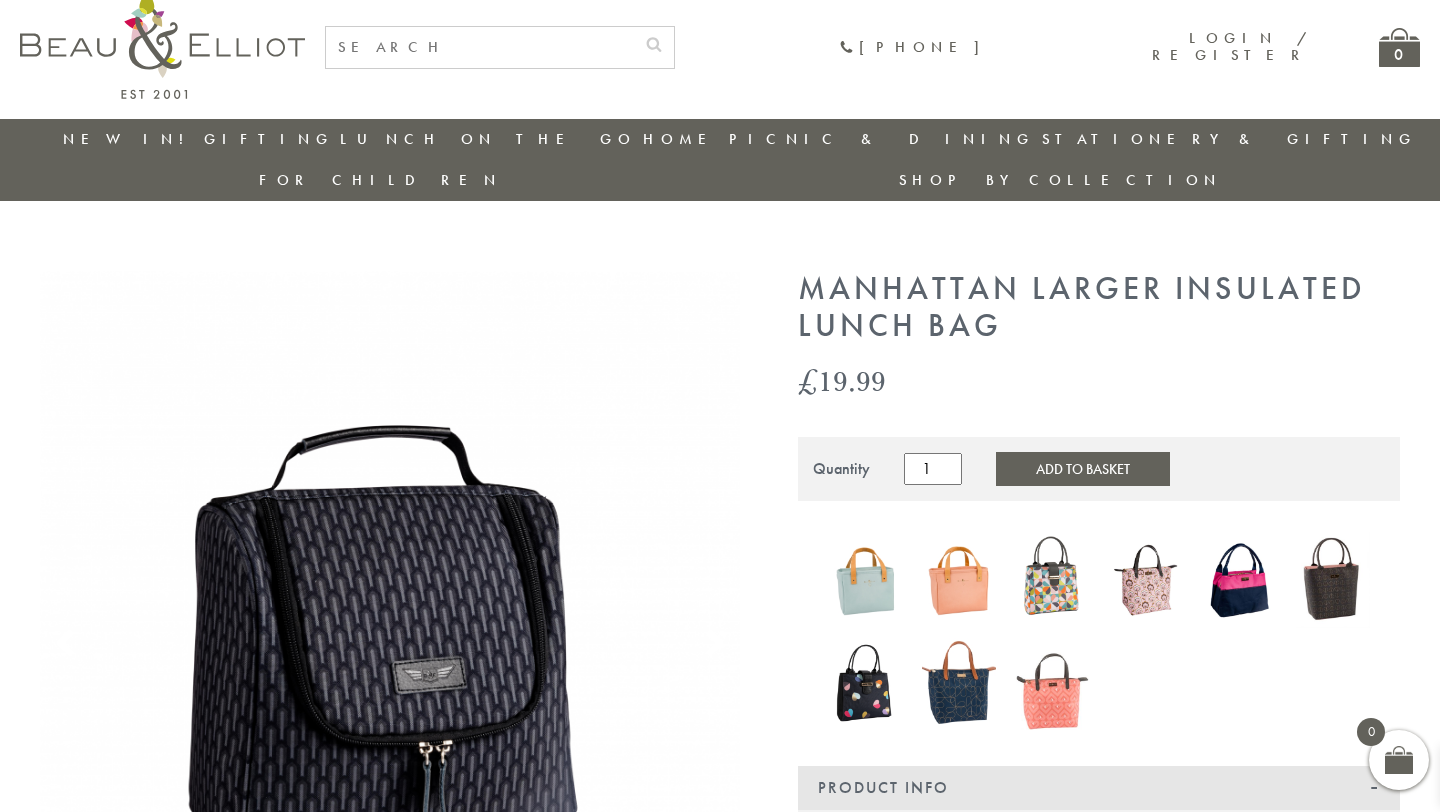 scroll, scrollTop: 0, scrollLeft: 0, axis: both 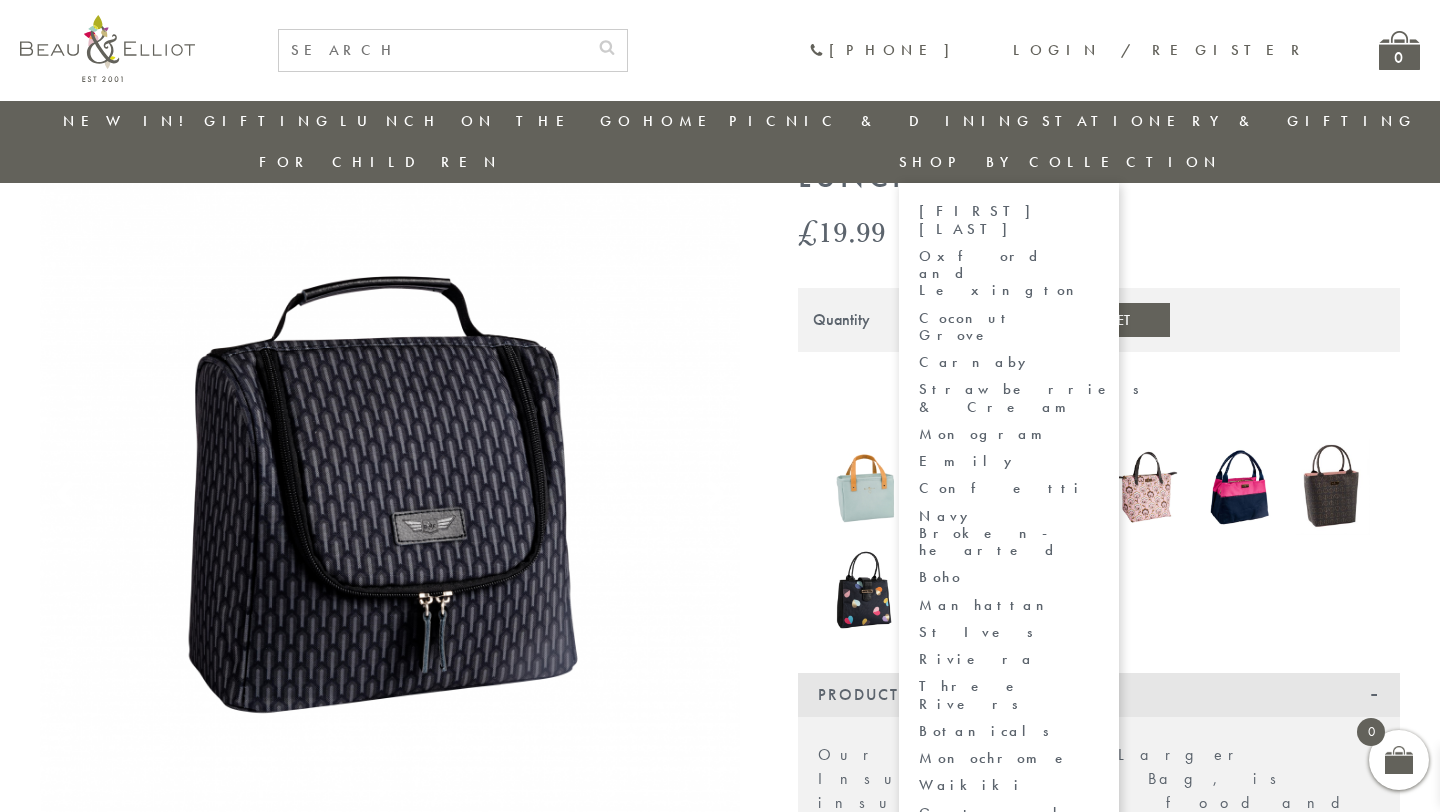 click on "Monochrome" at bounding box center (1009, 758) 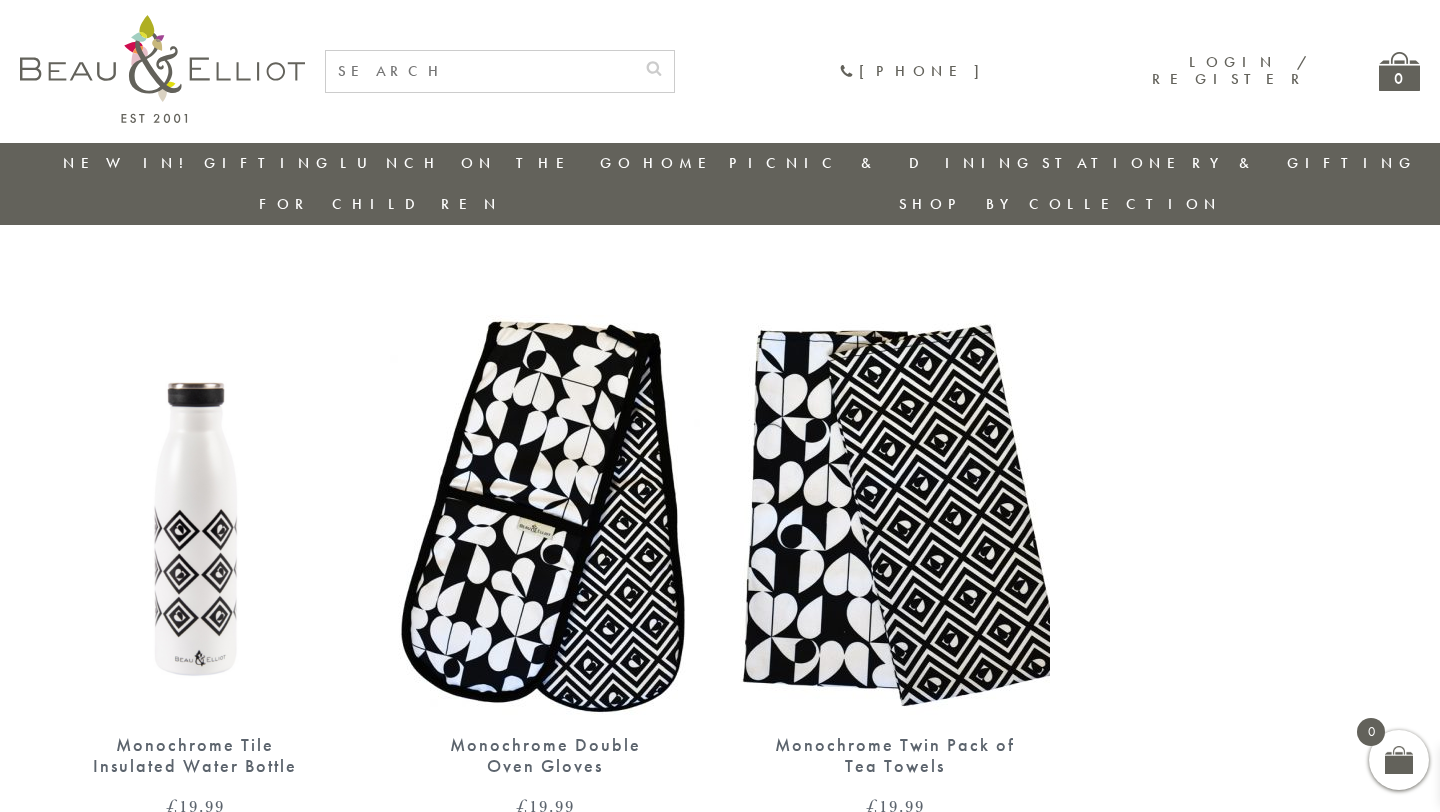 scroll, scrollTop: 0, scrollLeft: 0, axis: both 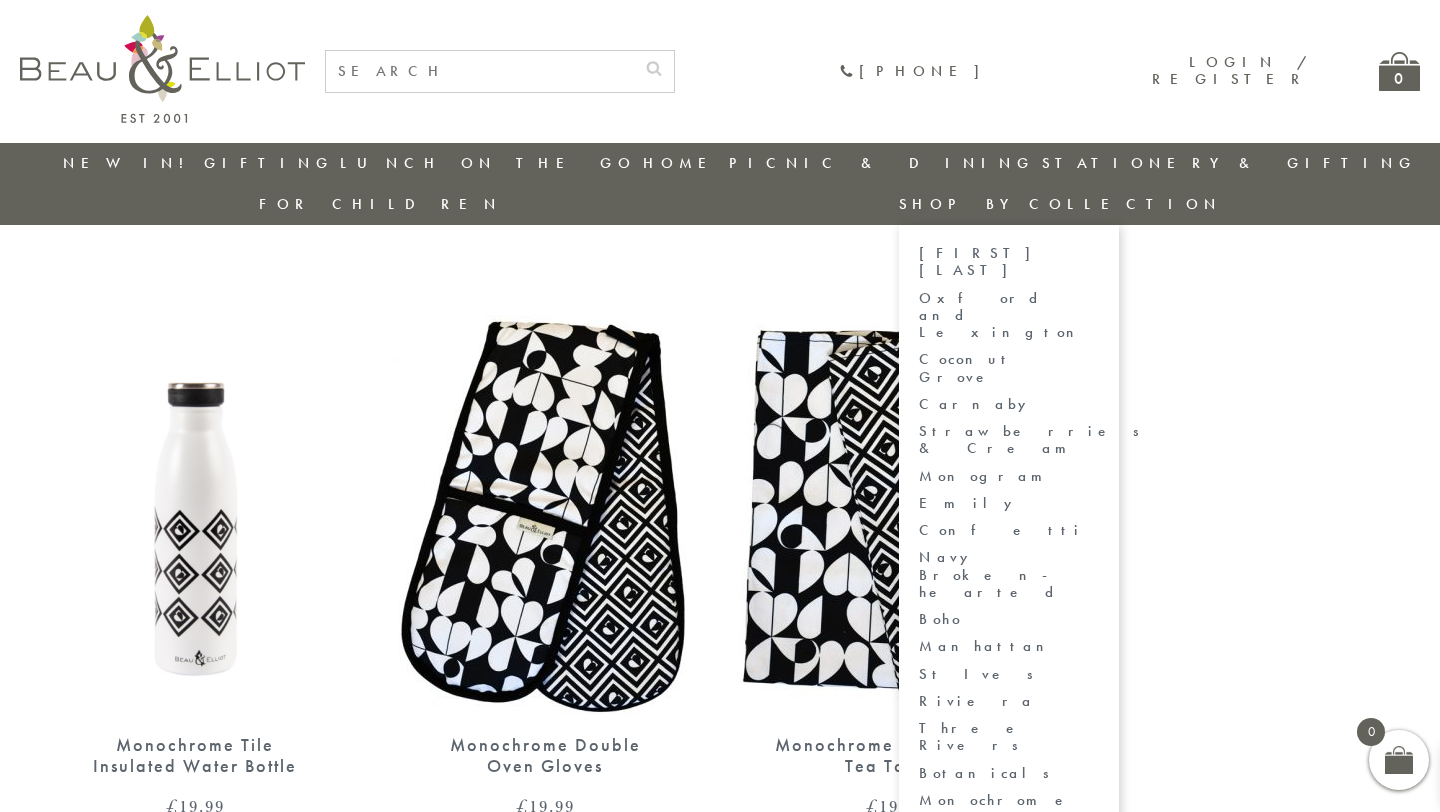 click on "Manhattan" at bounding box center (1009, 646) 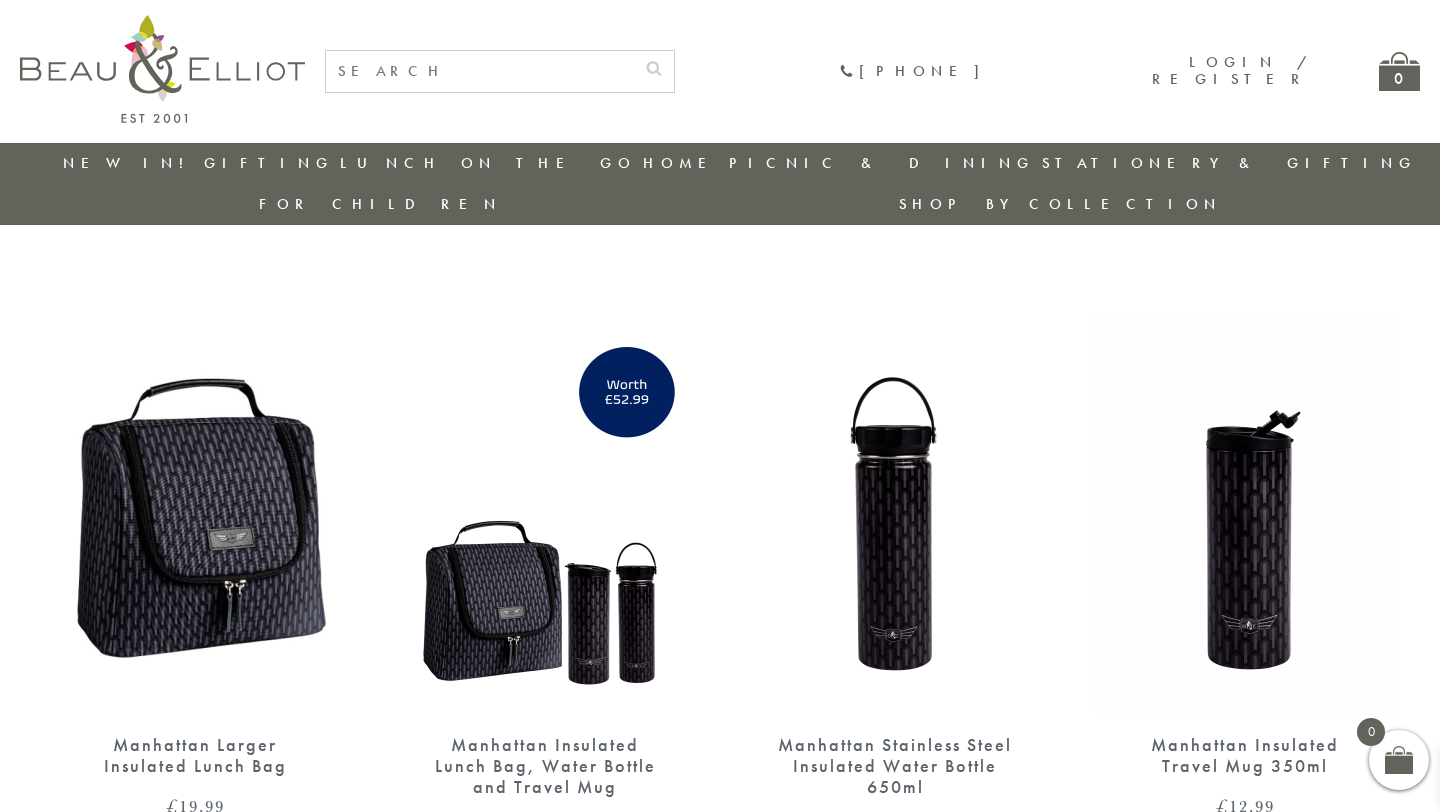 scroll, scrollTop: 0, scrollLeft: 0, axis: both 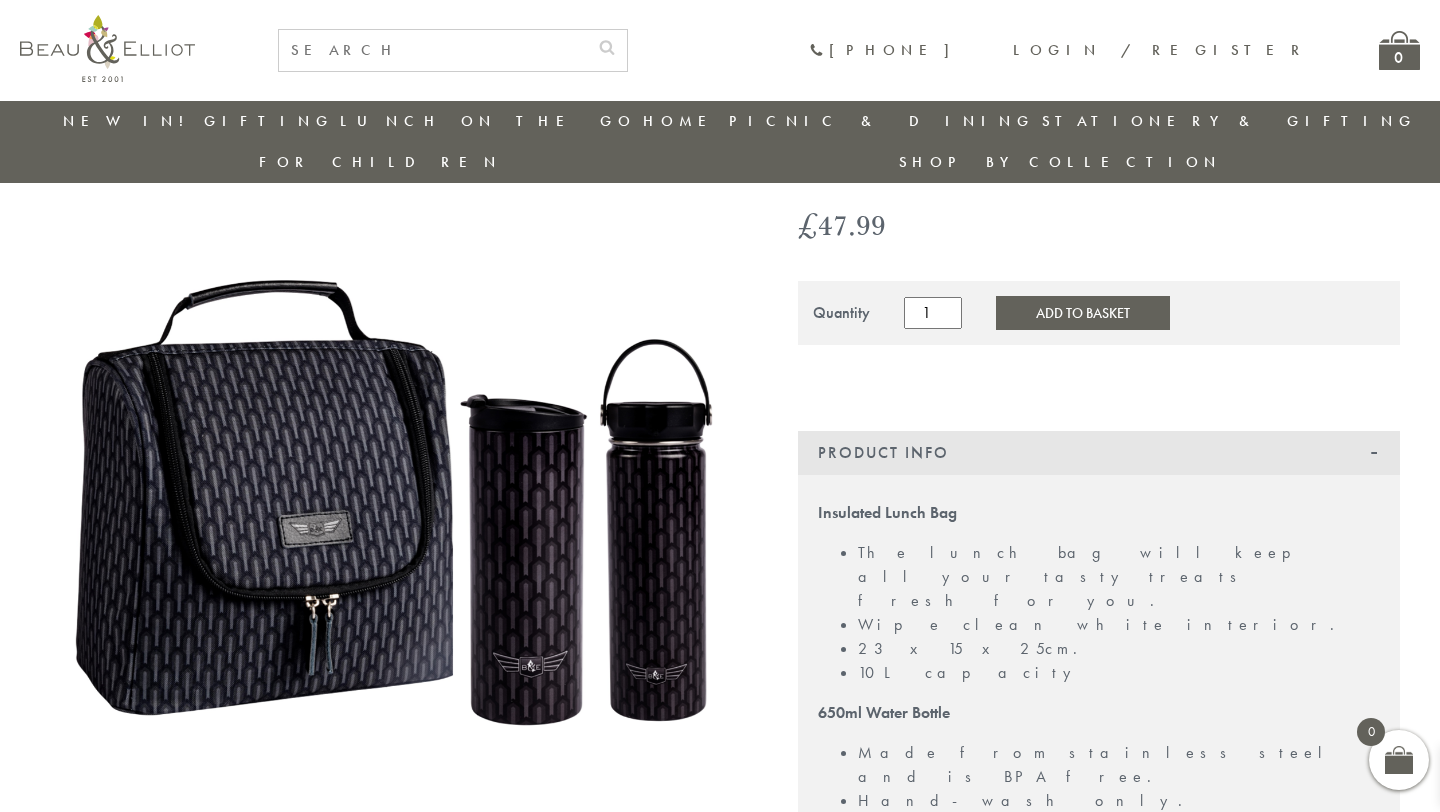 click on "Add to Basket" at bounding box center (1083, 313) 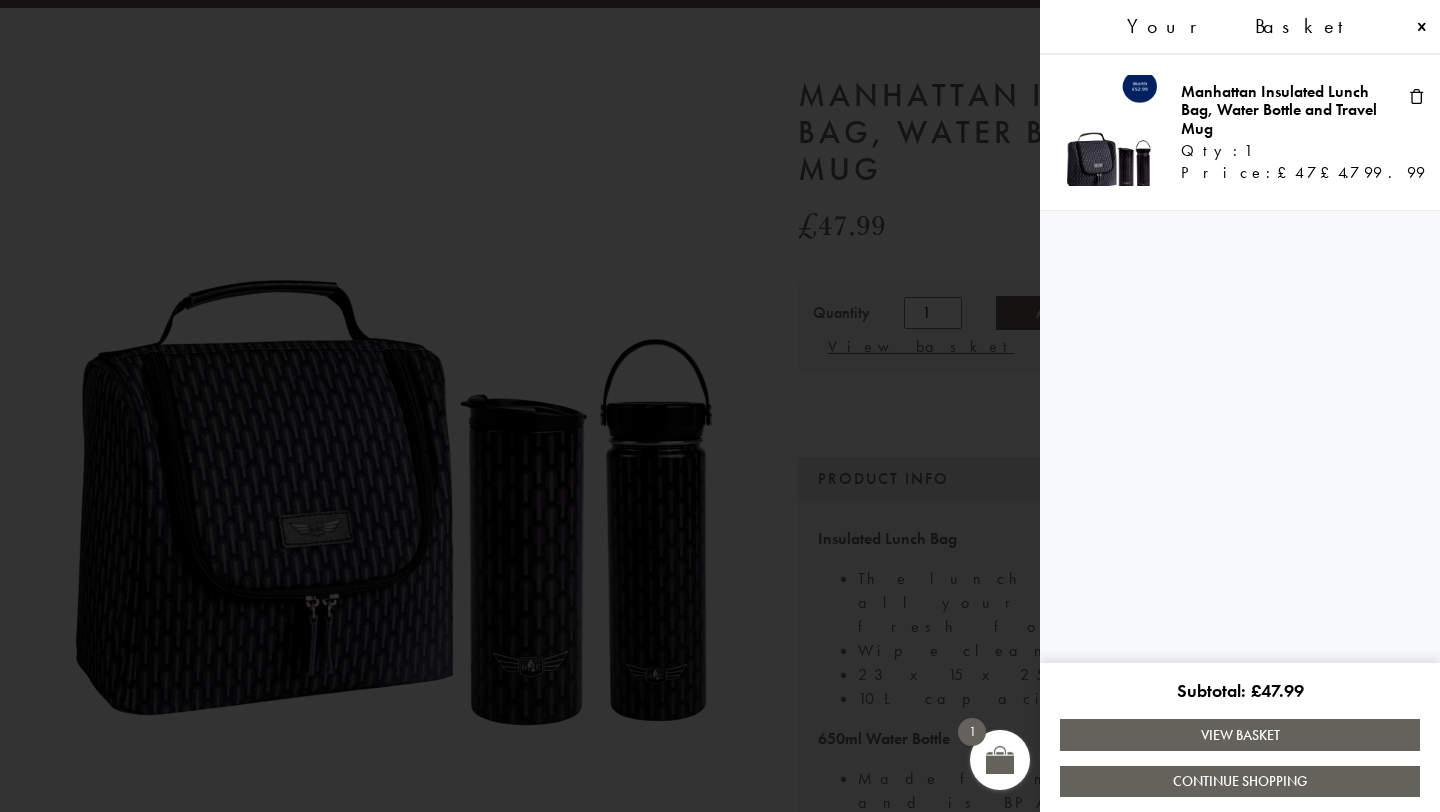 click on "View Basket" at bounding box center [1240, 734] 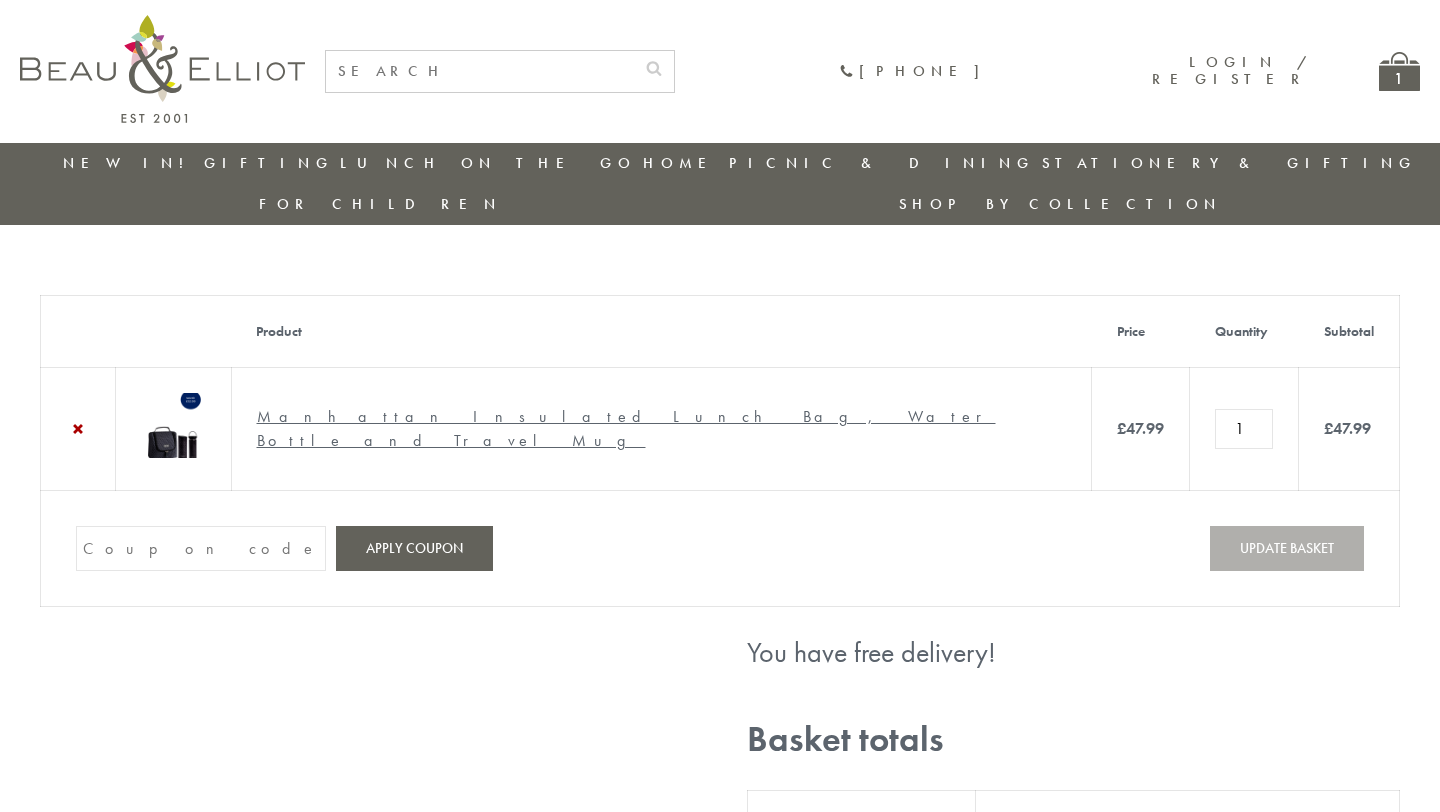 scroll, scrollTop: 0, scrollLeft: 0, axis: both 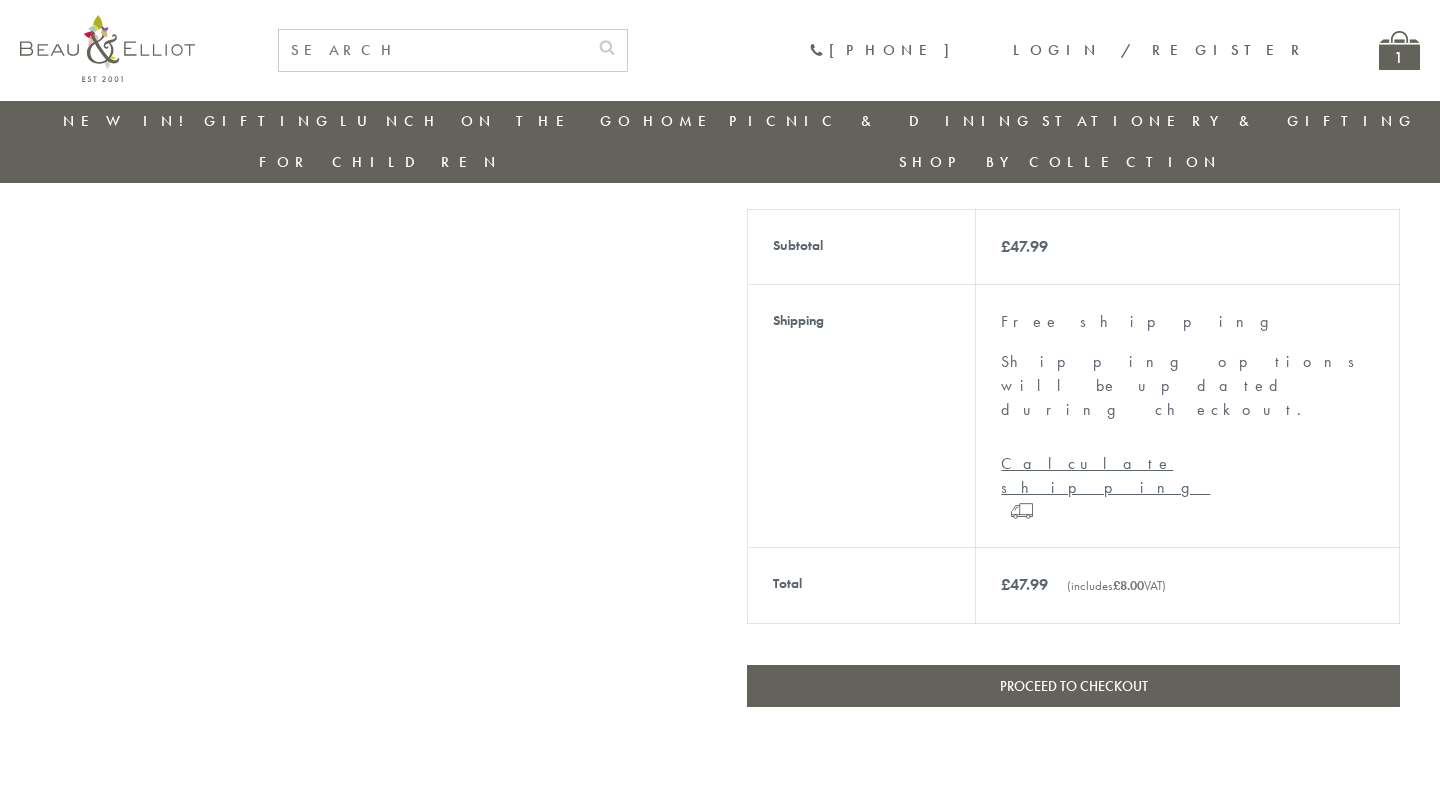 click on "Proceed to checkout" at bounding box center (1073, 686) 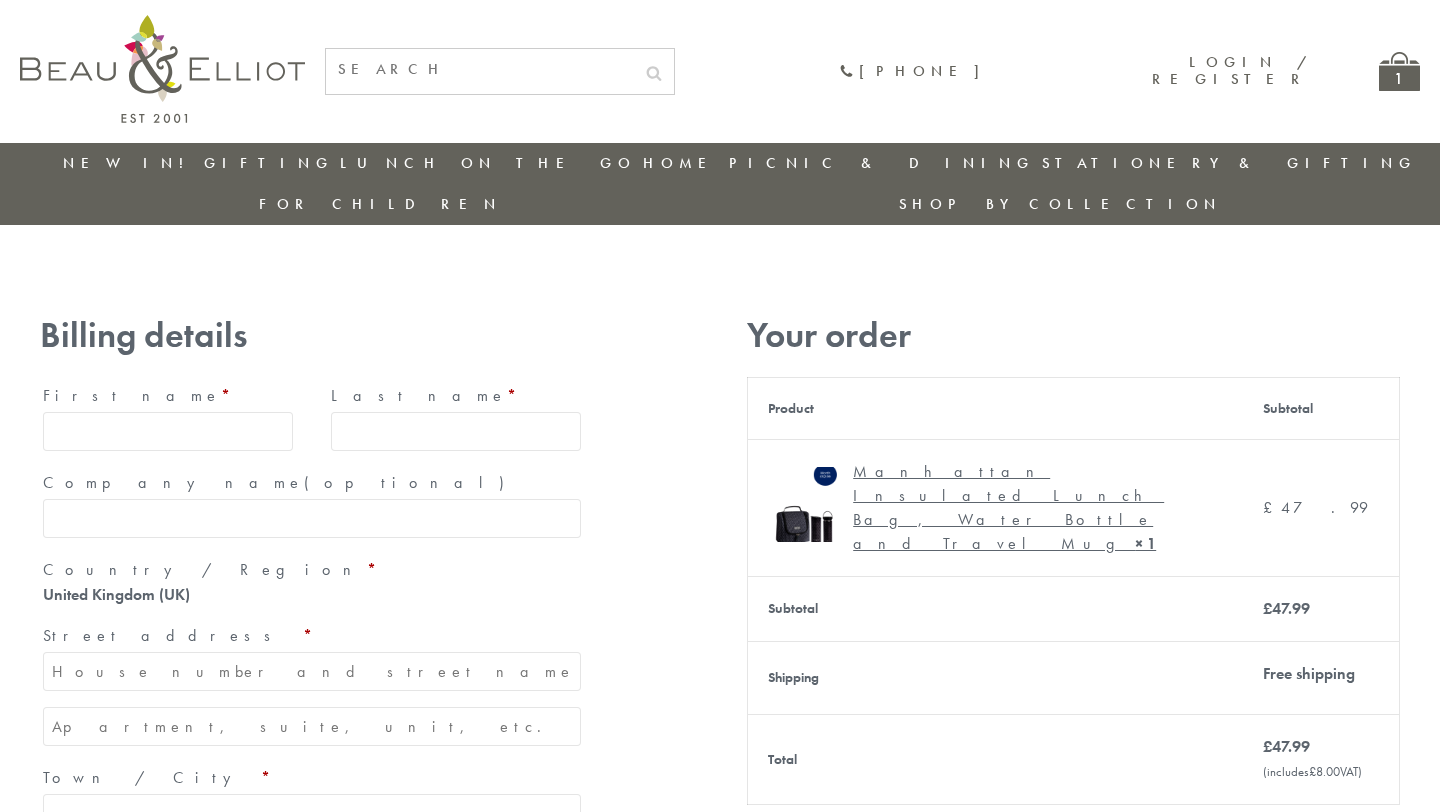 scroll, scrollTop: 0, scrollLeft: 0, axis: both 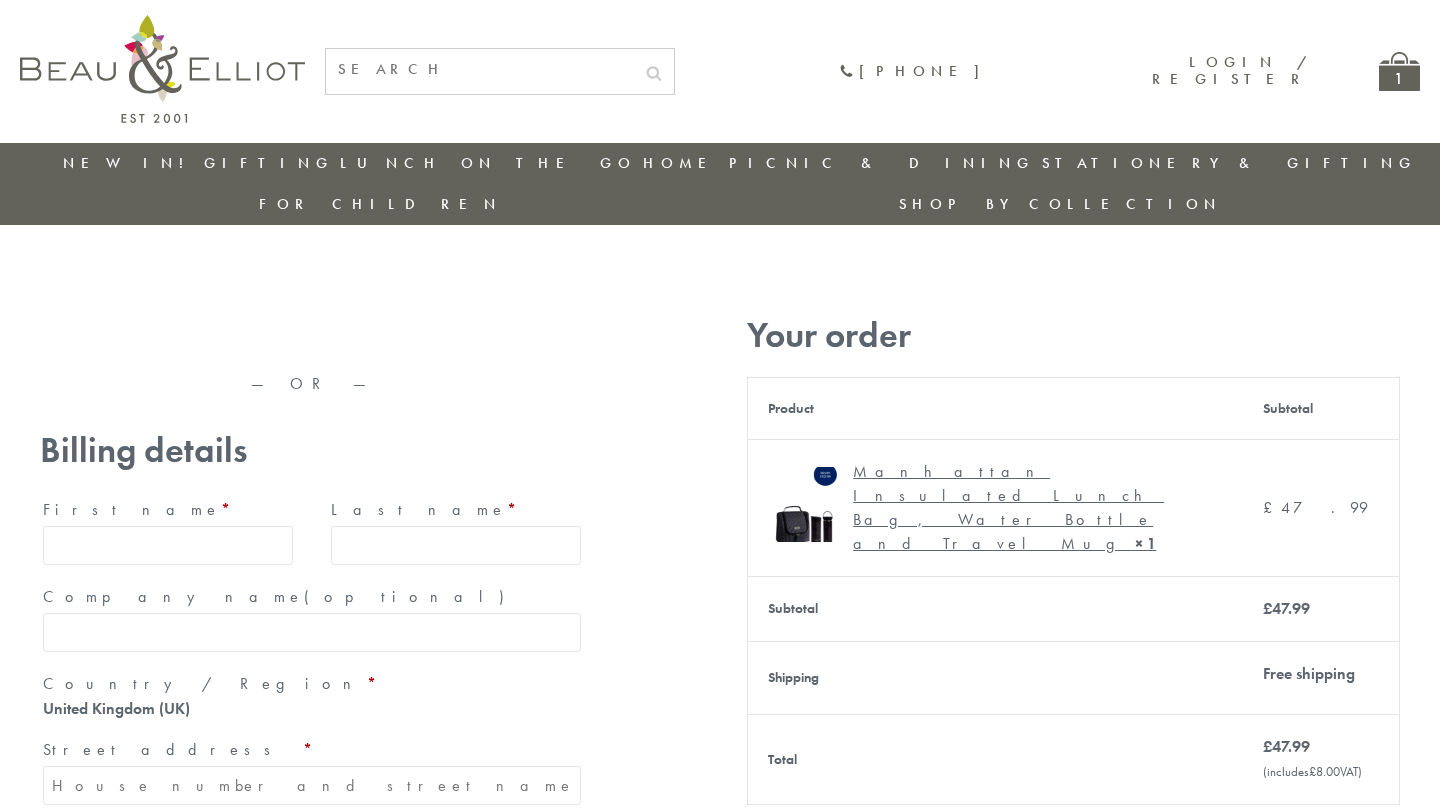 click on "First name  *" at bounding box center (168, 545) 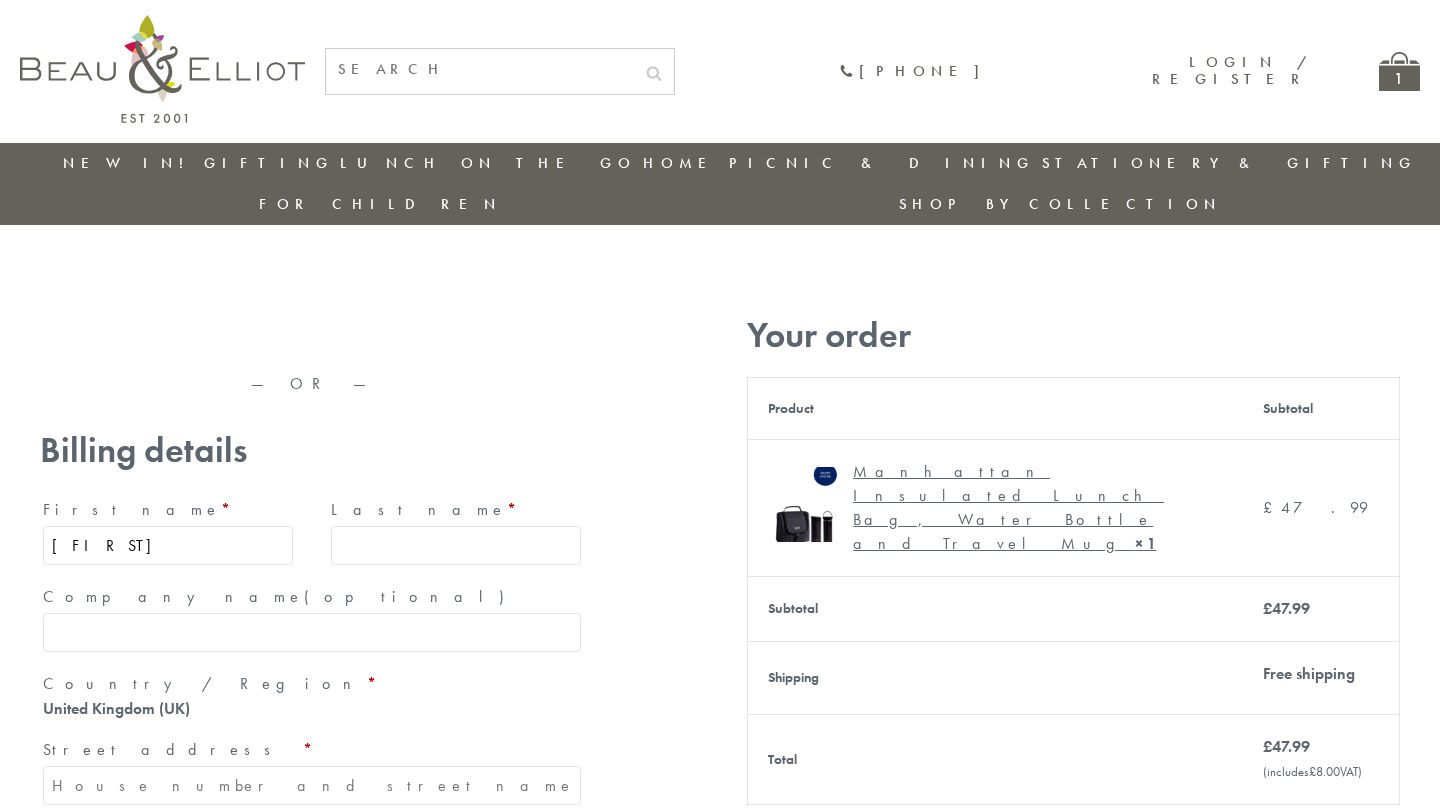 type on "Hylton" 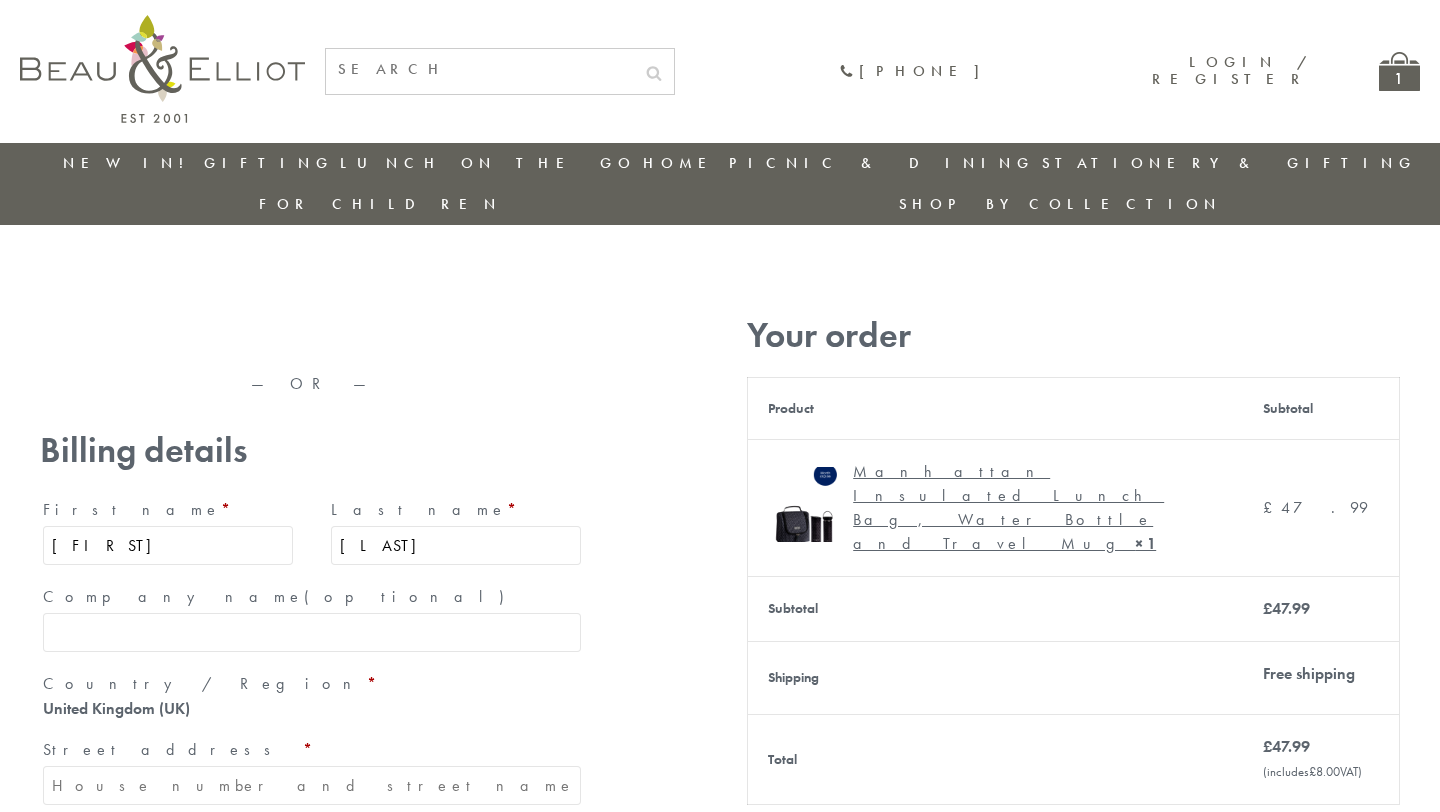 type on "[NUMBER] [STREET], [CITY]" 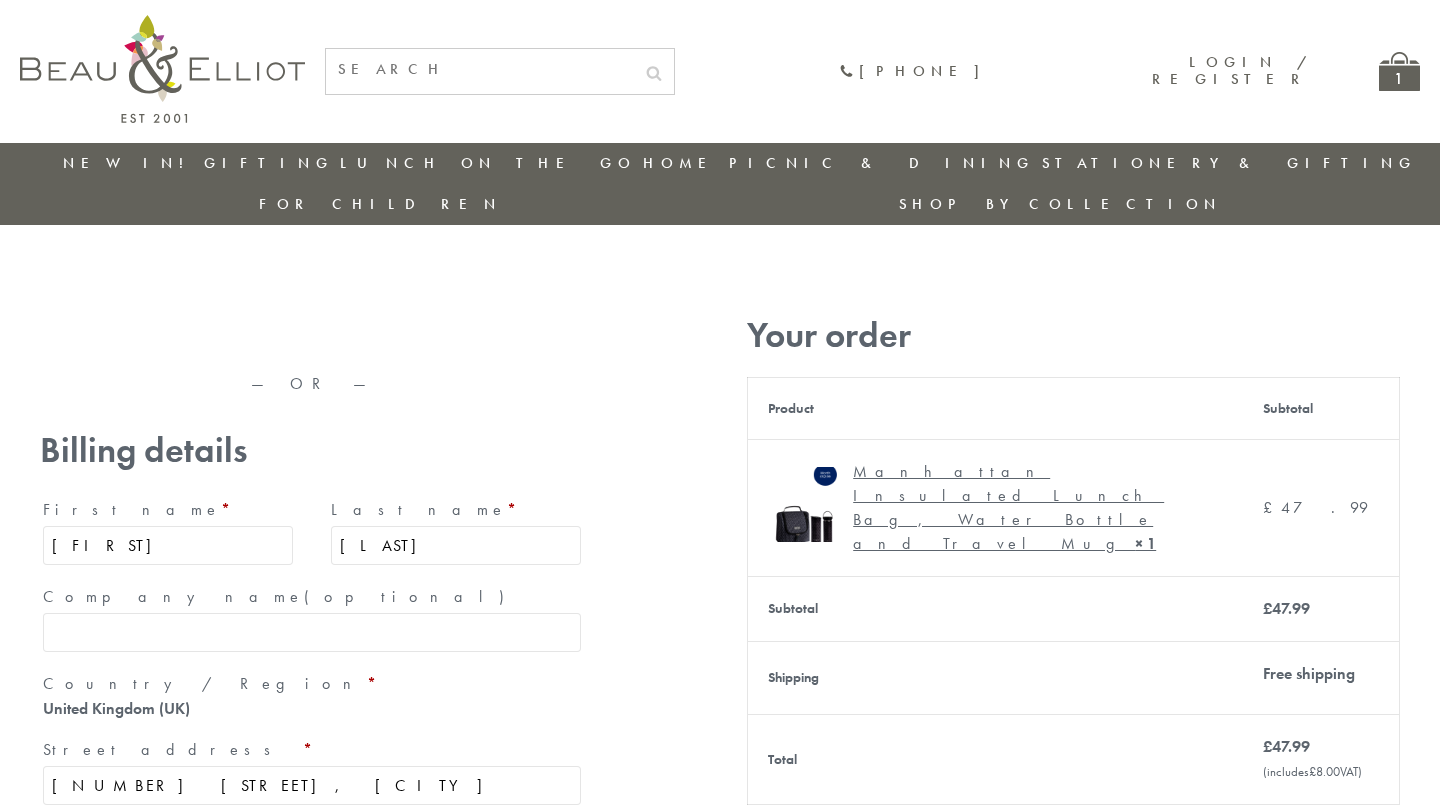 type on "[CITY]" 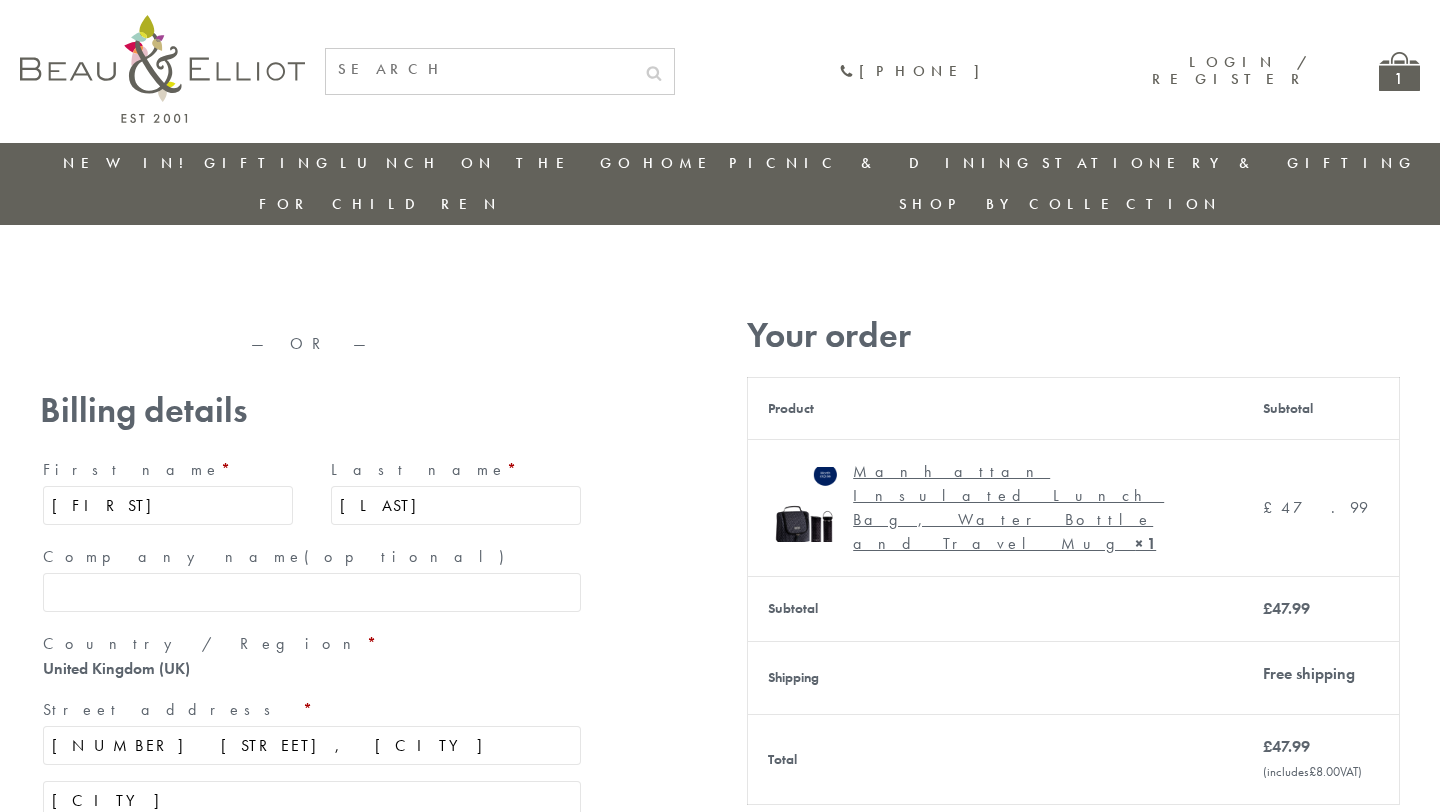 click on "— OR —
Billing details
First name  * Richard Last name  * Hylton Company name  (optional) Country / Region  * United Kingdom (UK) Street address   * 111 LEIGHTON DRIVE, SHEFFIELD Apartment, suite, unit, etc.   (optional) SHEFFIELD Town / City   * SOUTH YORKSHIRE County   (optional) State* Postcode   * S14 1SW Phone  * +447980511583 Email address  * indcleaningltd@yahoo.co.uk
Ship to a different address?
First name  * Last name  * Company name  (optional) Country / Region  * United Kingdom (UK) Street address   * Apartment, suite, unit, etc.   (optional) Town / City   * County   (optional) Postcode   *
Order notes  (optional)
Your order
Product" at bounding box center [720, 966] 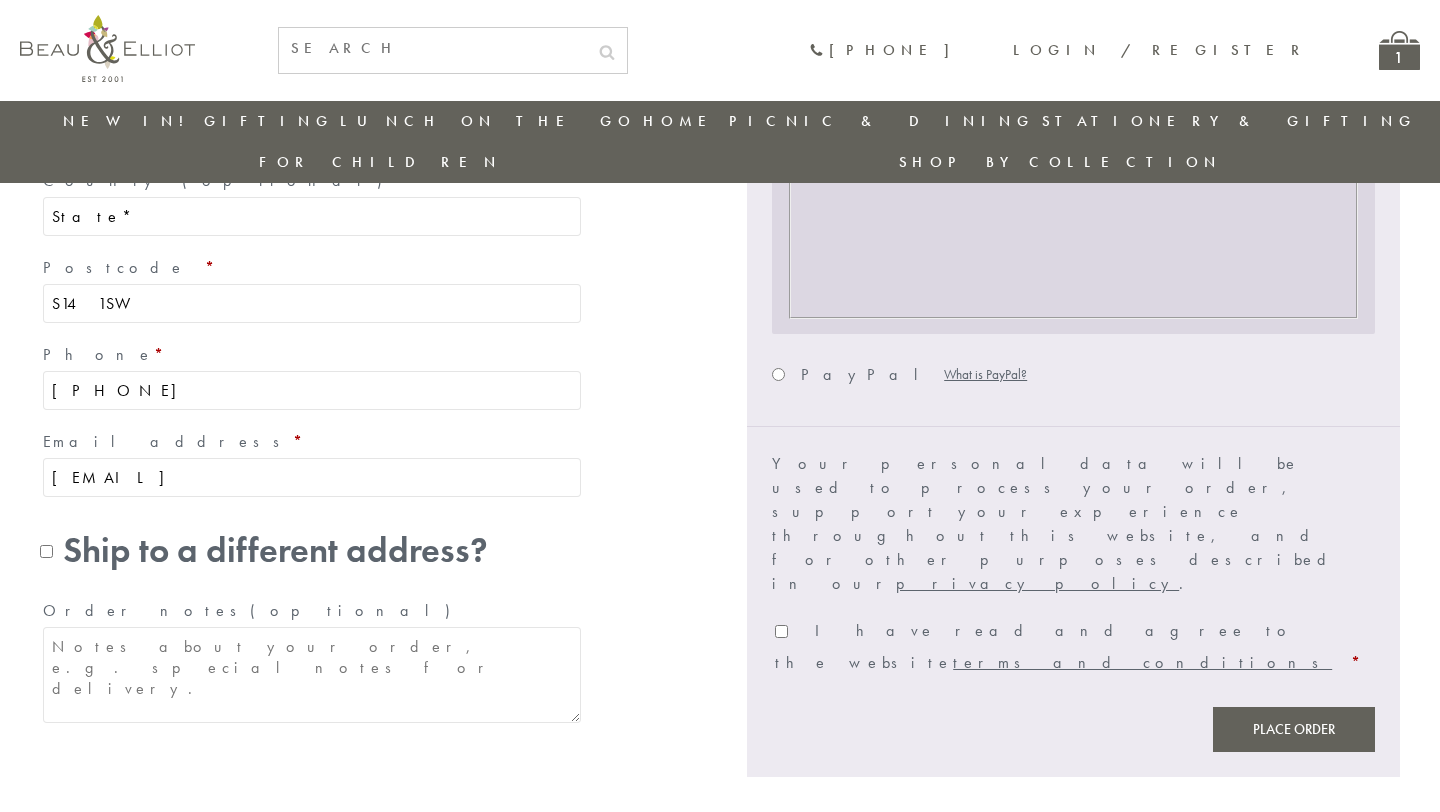 scroll, scrollTop: 802, scrollLeft: 0, axis: vertical 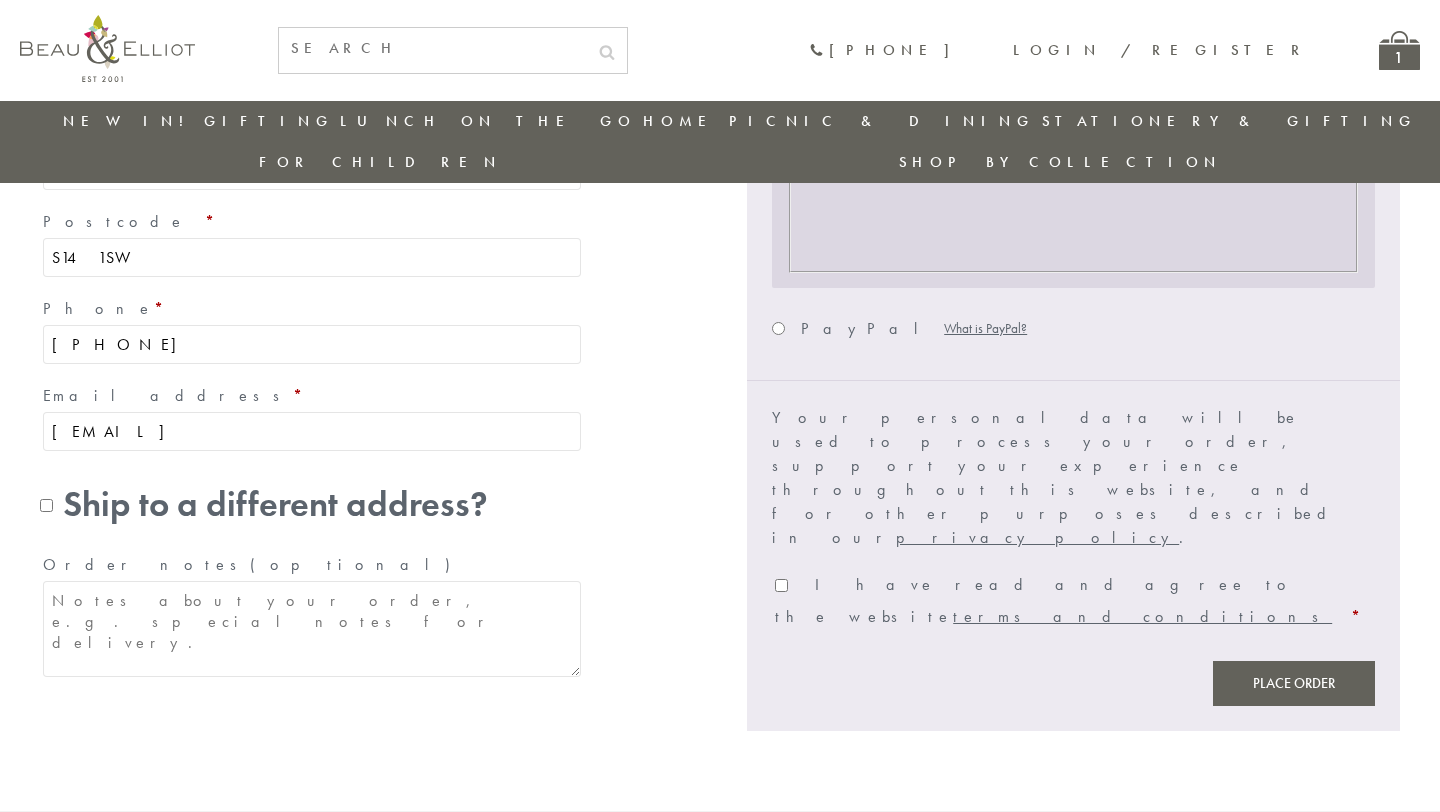 click on "+447980511583" at bounding box center (312, 344) 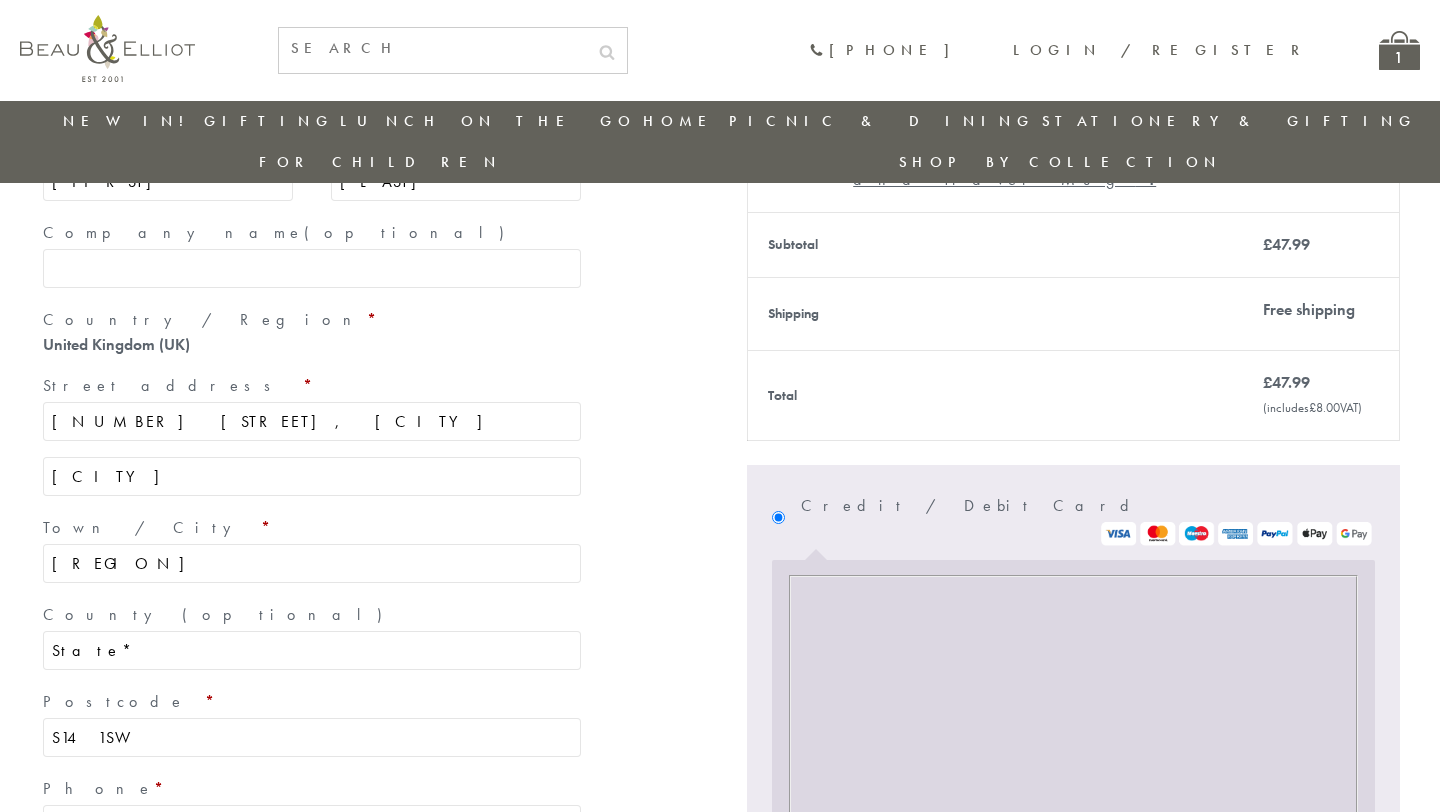 scroll, scrollTop: 326, scrollLeft: 0, axis: vertical 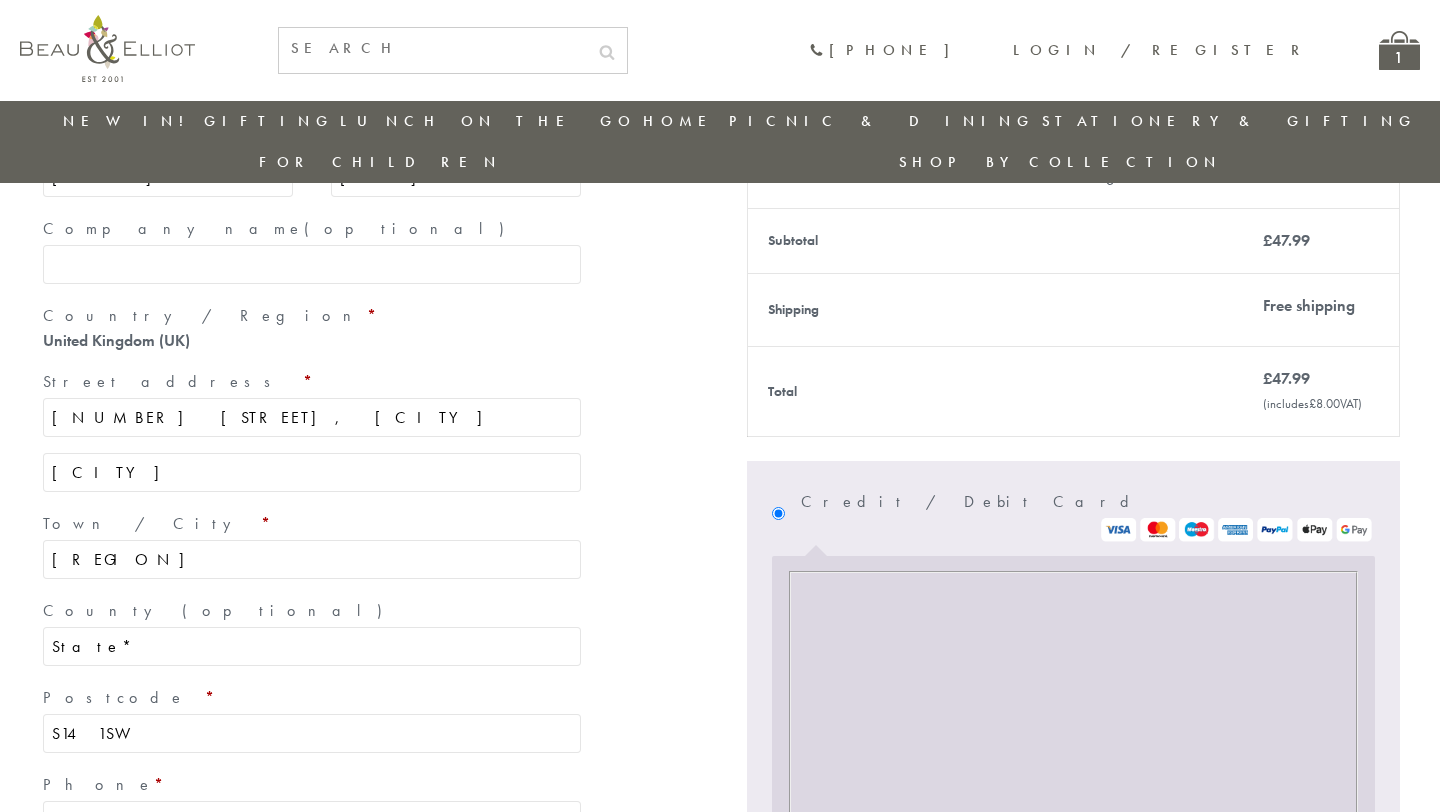 click on "— OR —
Billing details
First name  * Richard Last name  * Hylton Company name  (optional) Country / Region  * United Kingdom (UK) Street address   * 111 LEIGHTON DRIVE, SHEFFIELD Apartment, suite, unit, etc.   (optional) SHEFFIELD Town / City   * SOUTH YORKSHIRE County   (optional) State* Postcode   * S14 1SW Phone  * +447946008466 Email address  * neka_jb@yahoo.com
Ship to a different address?
First name  * Last name  * Company name  (optional) Country / Region  * United Kingdom (UK) Street address   * Apartment, suite, unit, etc.   (optional) Town / City   * County   (optional) Postcode   *
Order notes  (optional)
Your order" at bounding box center [720, 692] 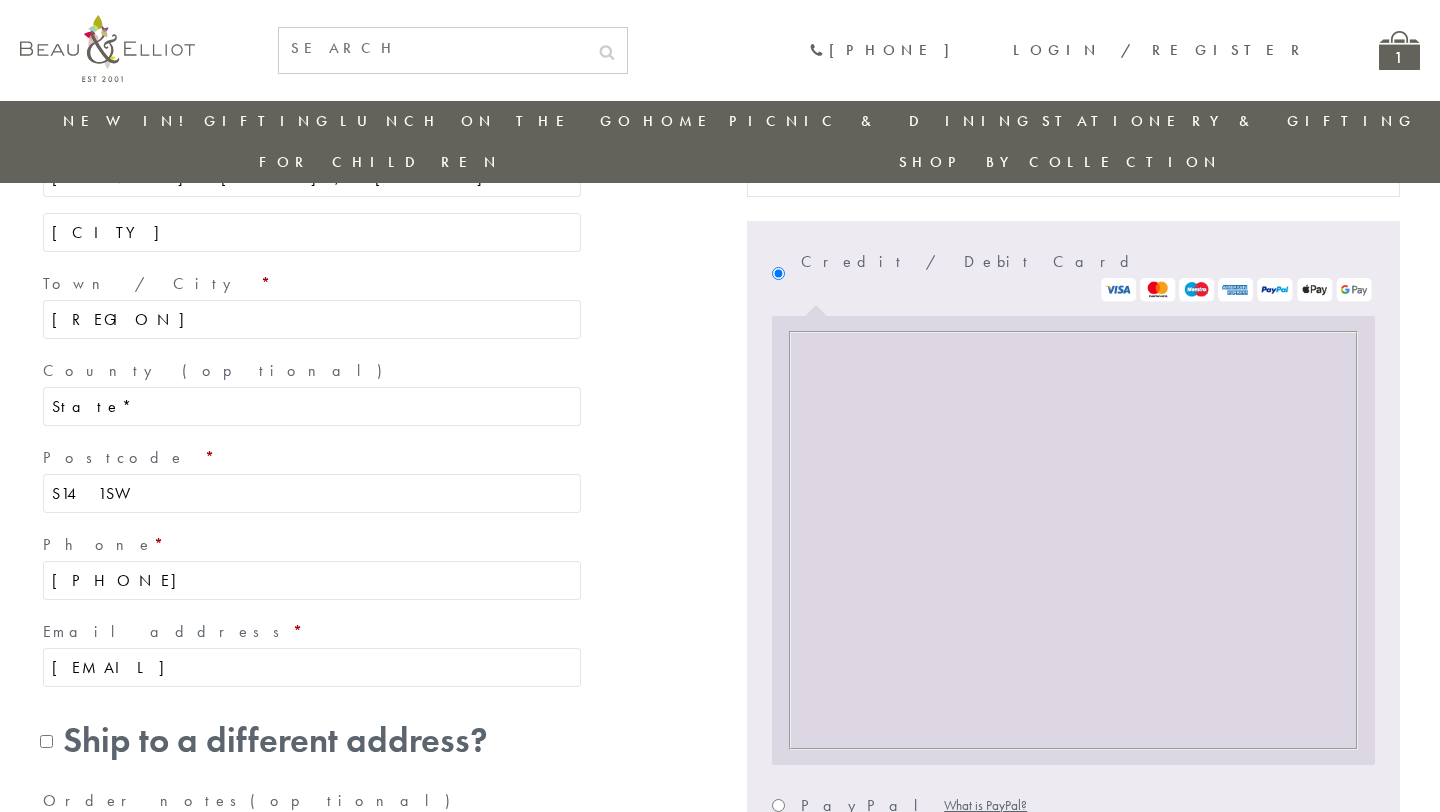 scroll, scrollTop: 606, scrollLeft: 0, axis: vertical 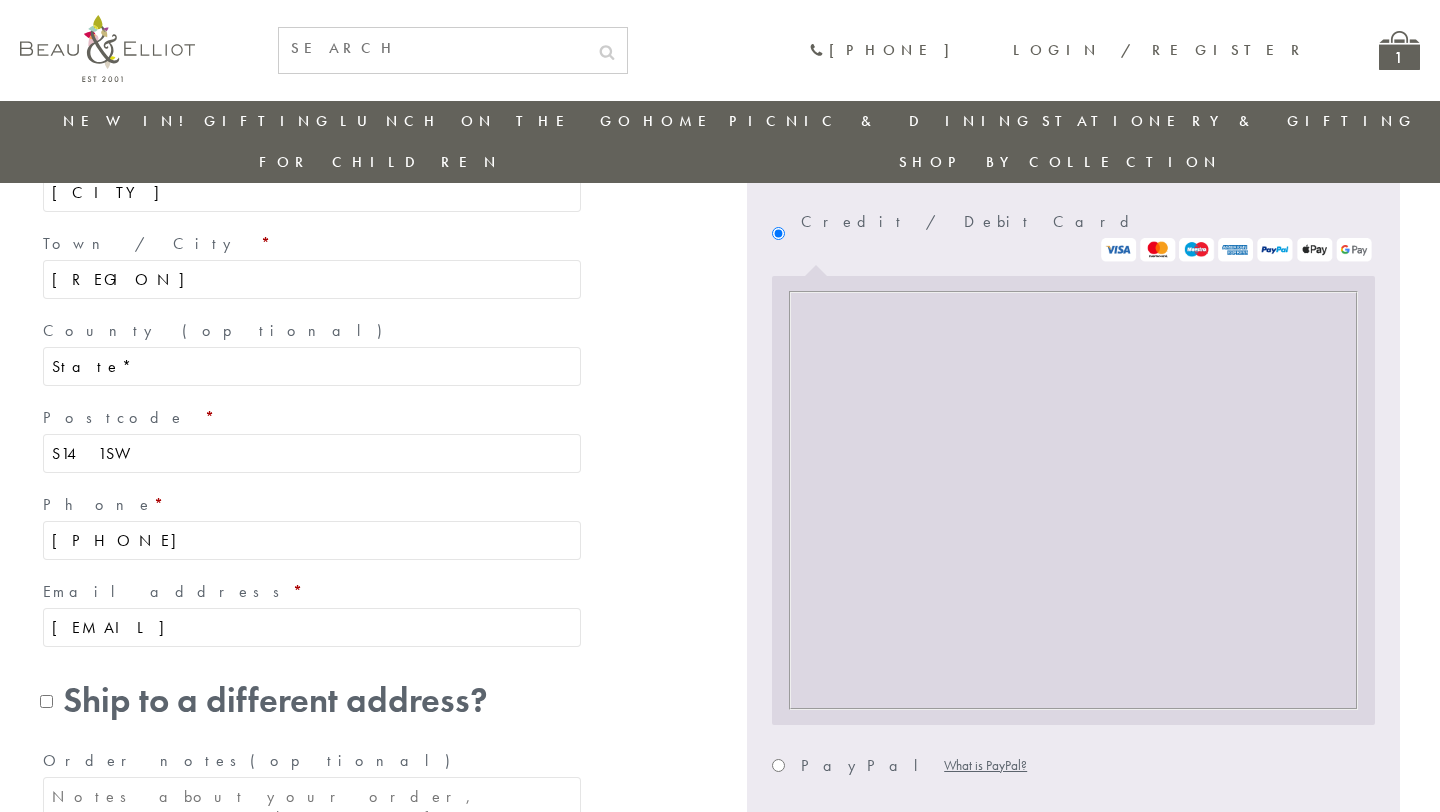 click on "Credit / Debit Card
PayPal  What is PayPal?
Pay via PayPal; you can pay with your credit card if you don’t have a PayPal account." at bounding box center [1073, 499] 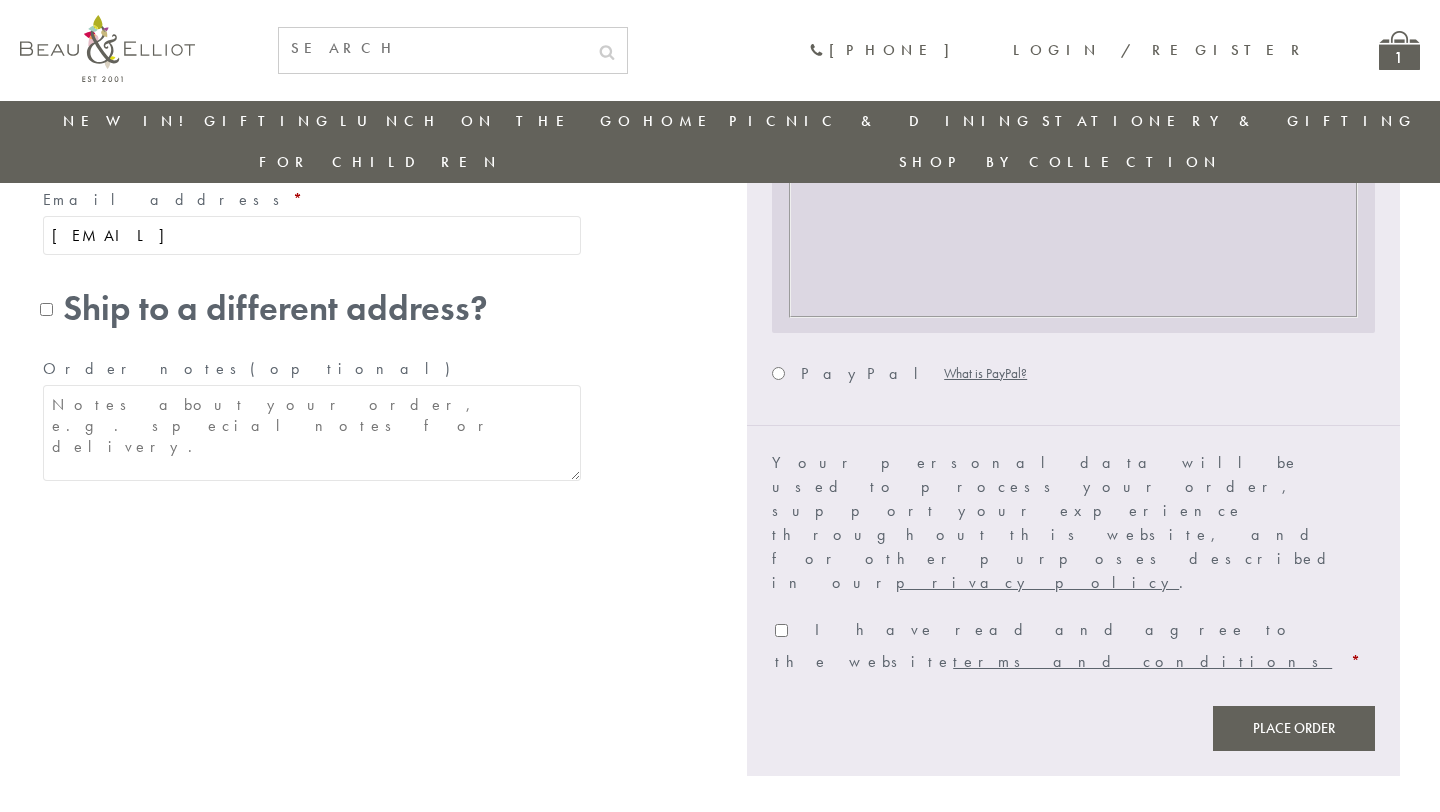 scroll, scrollTop: 1006, scrollLeft: 0, axis: vertical 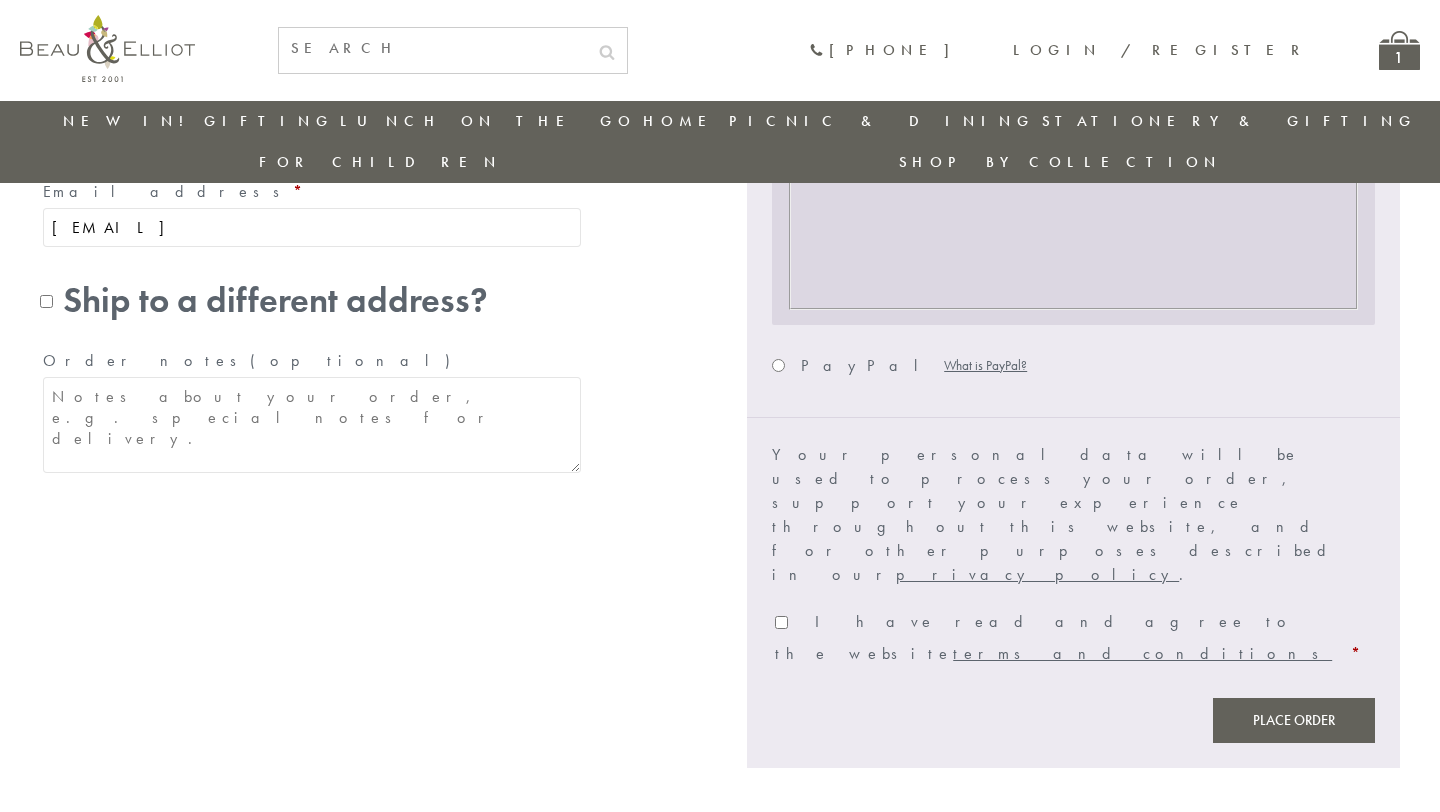 click on "I have read and agree to the website  terms and conditions   *" at bounding box center (1067, 637) 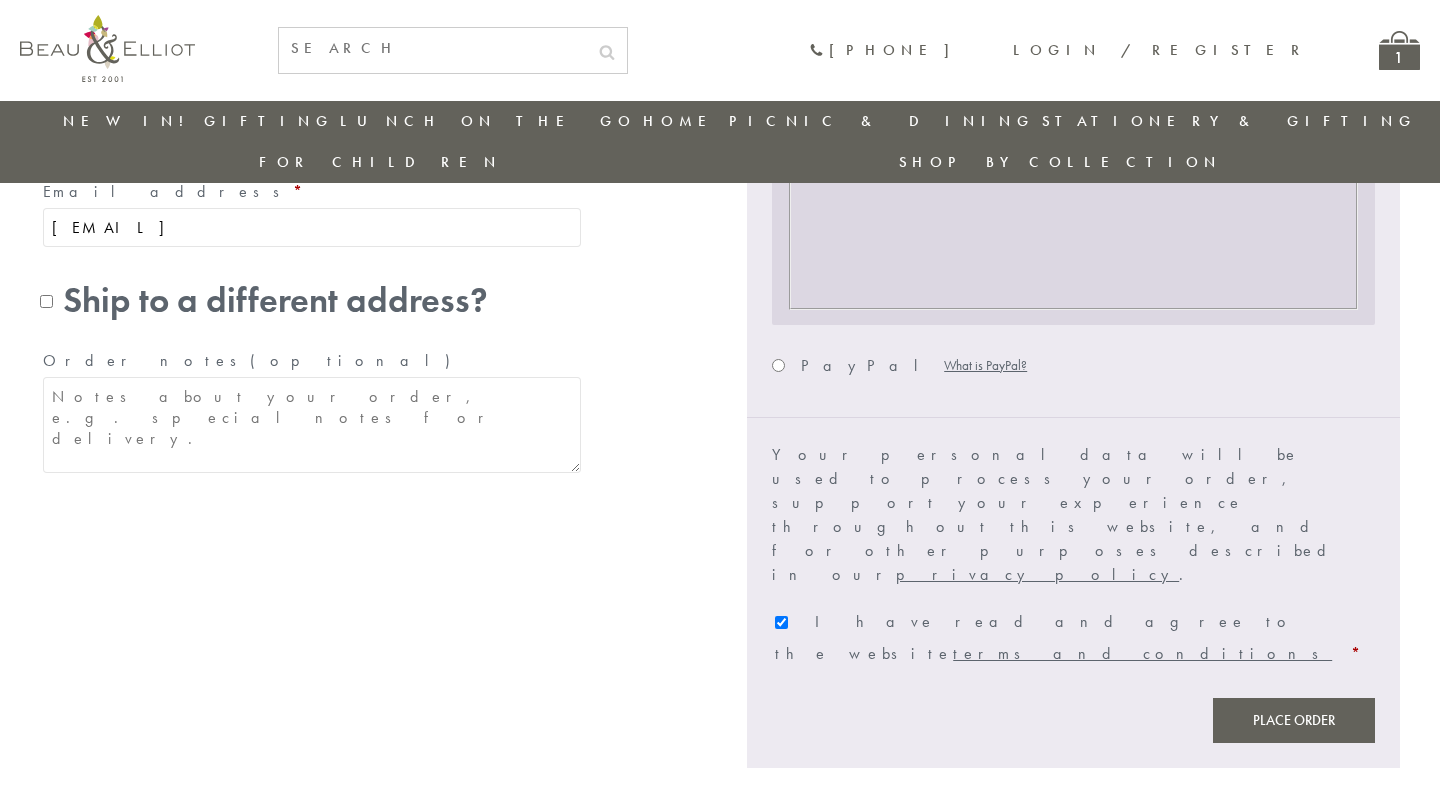 click on "Place order" at bounding box center (1294, 720) 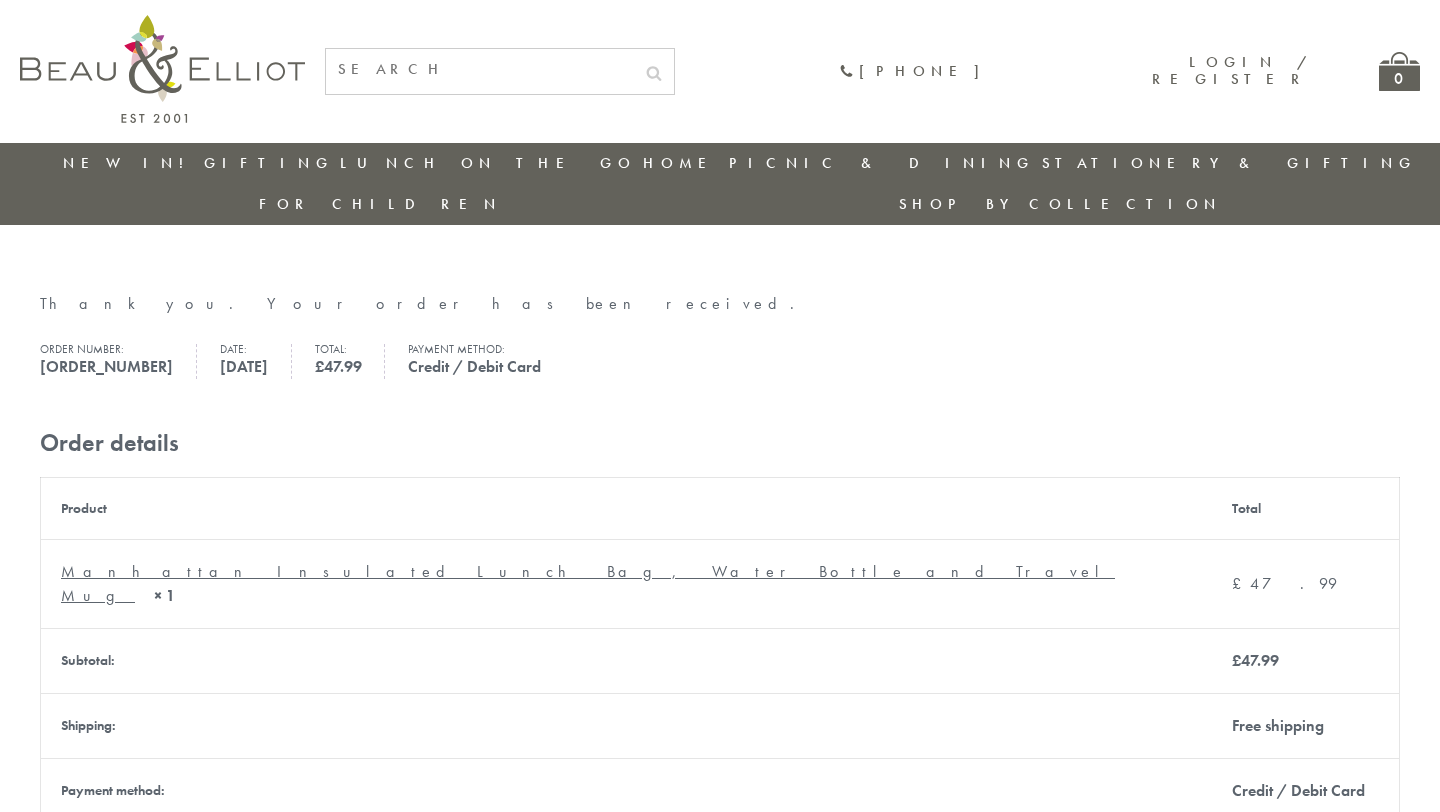 scroll, scrollTop: 0, scrollLeft: 0, axis: both 